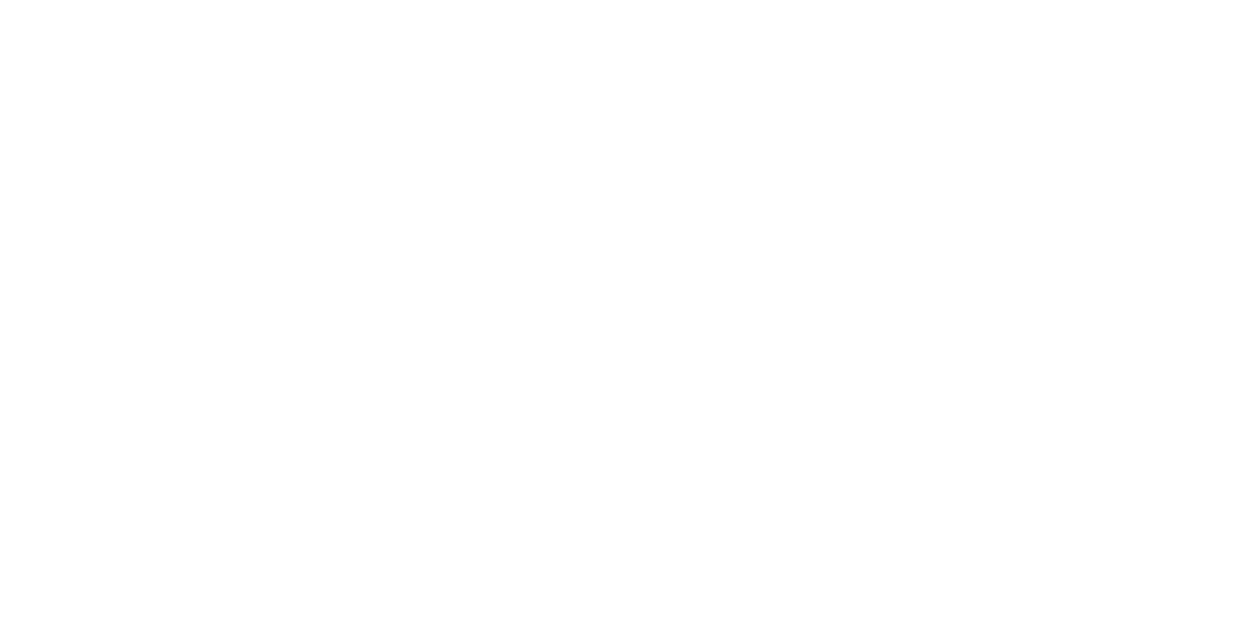 scroll, scrollTop: 0, scrollLeft: 0, axis: both 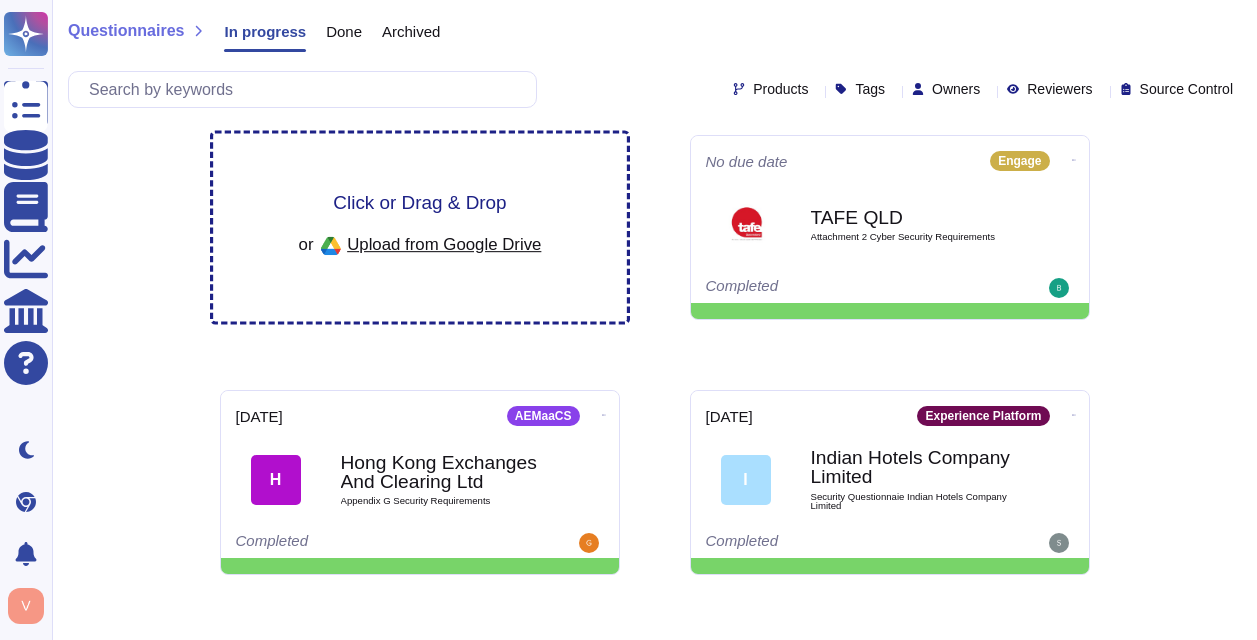 click on "Click or Drag & Drop" at bounding box center [419, 202] 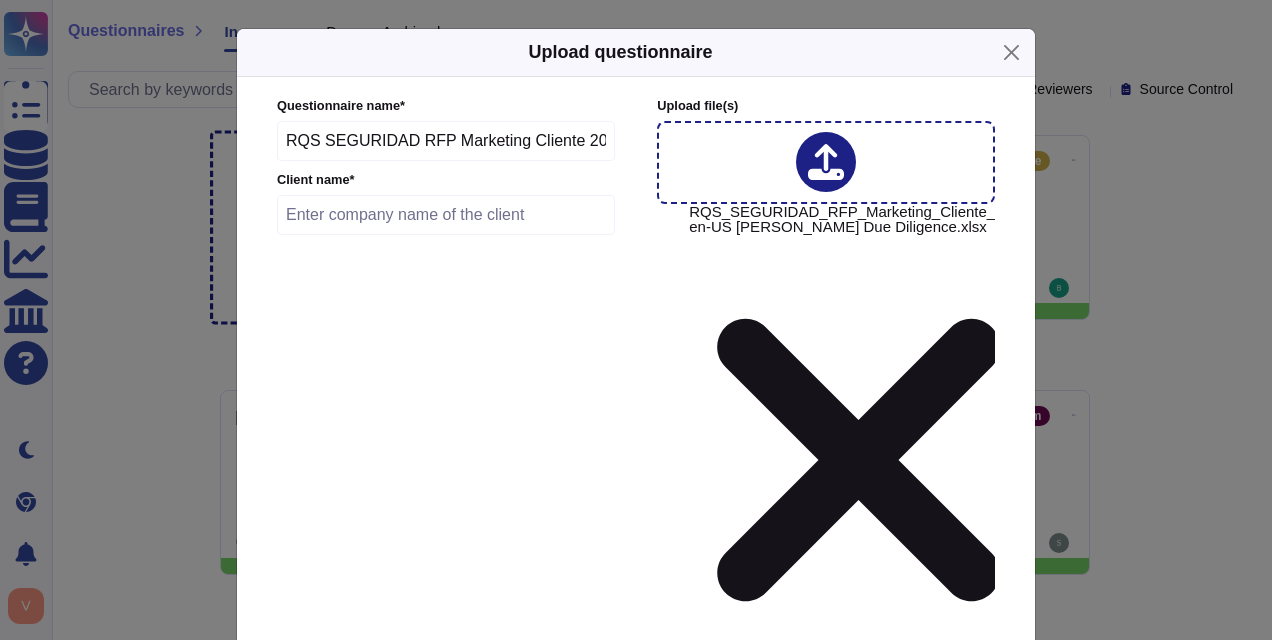 click at bounding box center [446, 215] 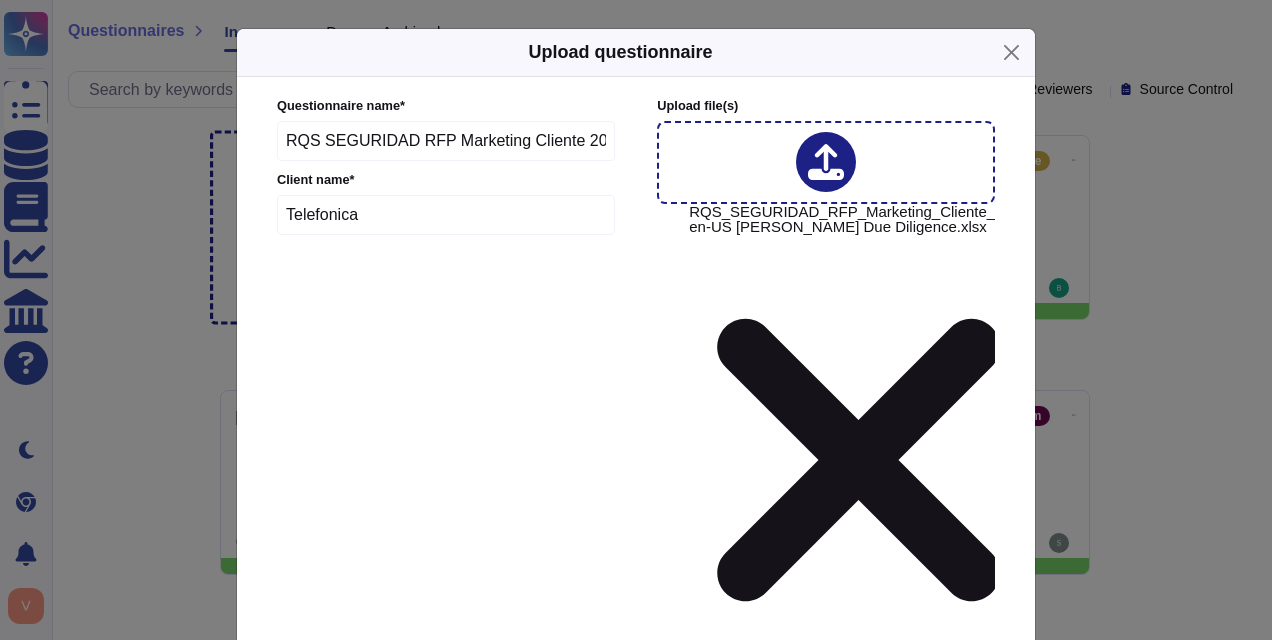 type on "Telefonica" 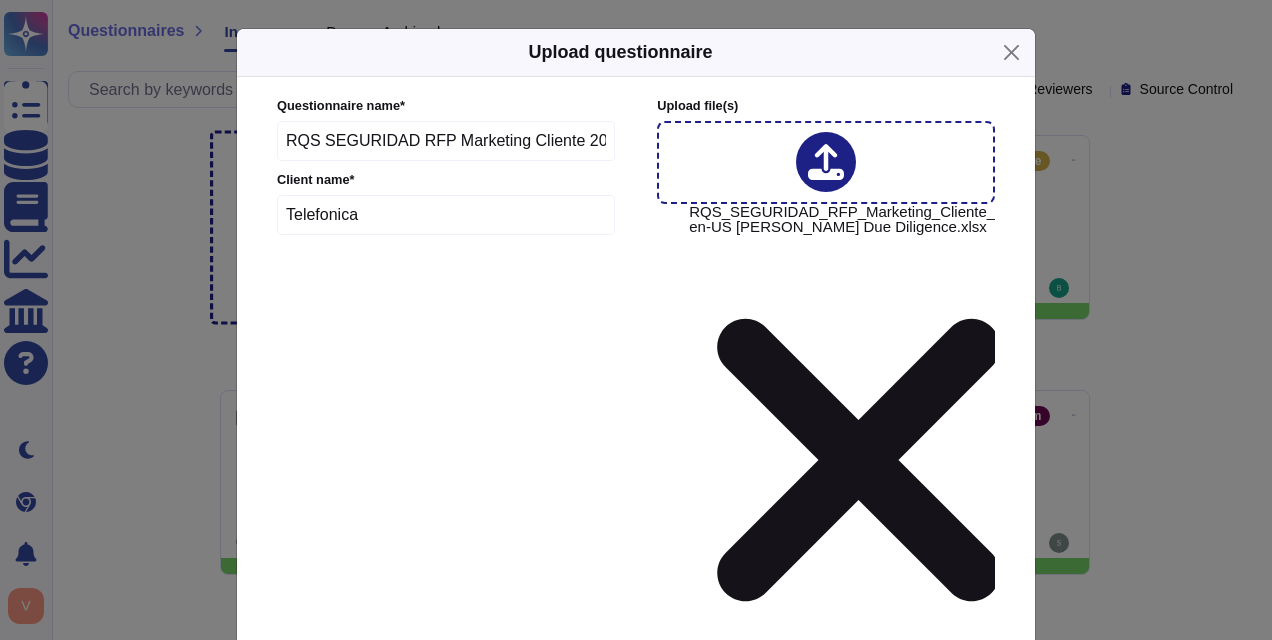 type on "2025-07-09" 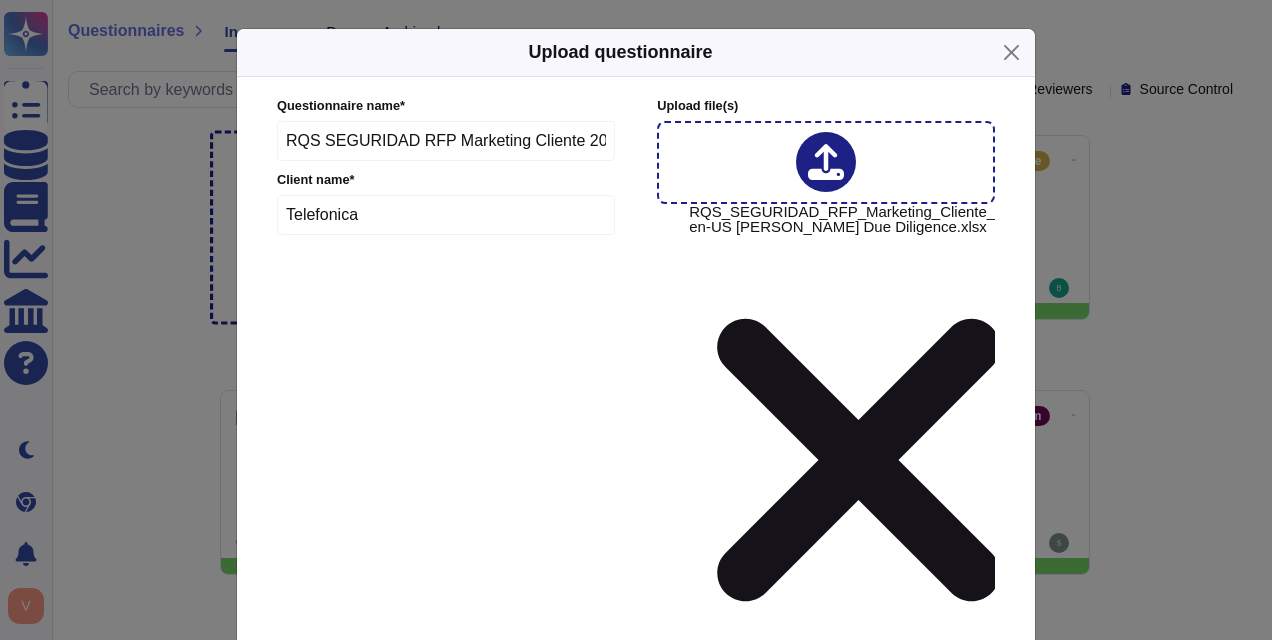 click on "Adobe Wide" at bounding box center [435, 826] 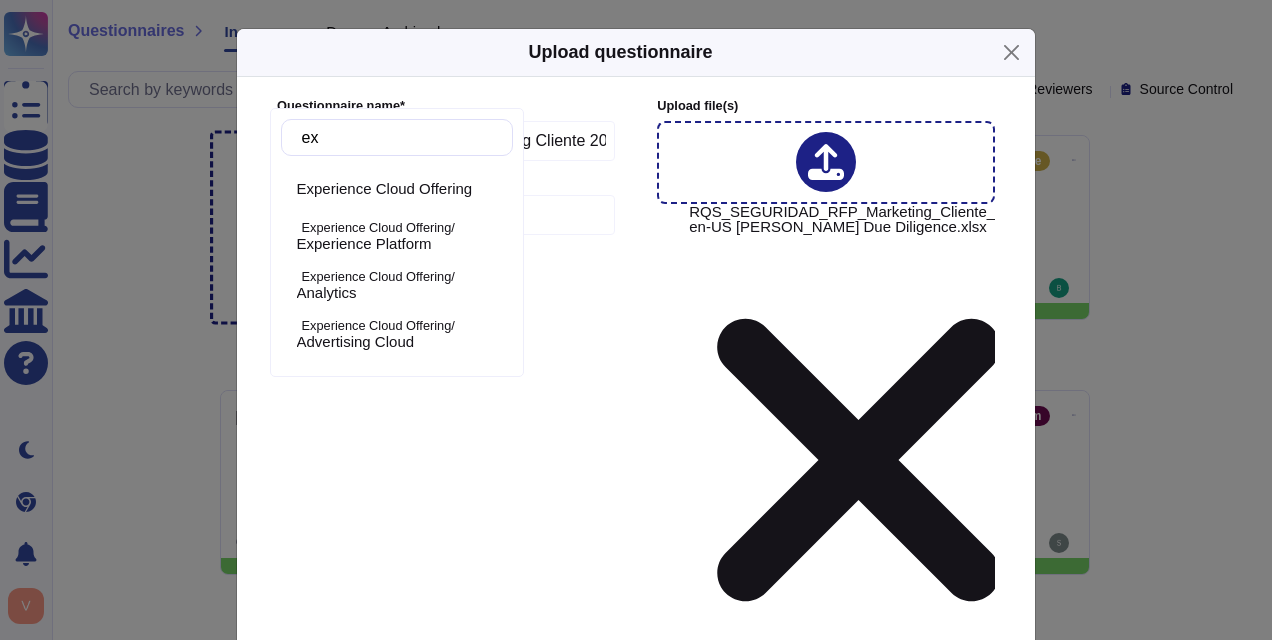 type on "exp" 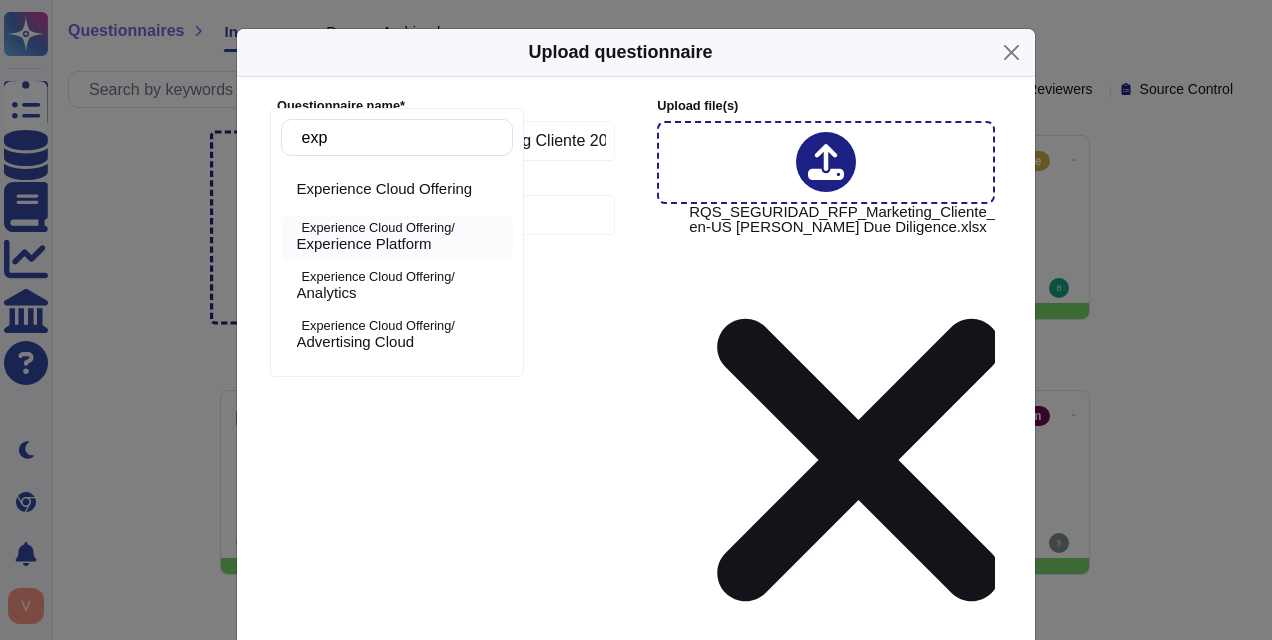 click on "Experience Platform" at bounding box center [364, 244] 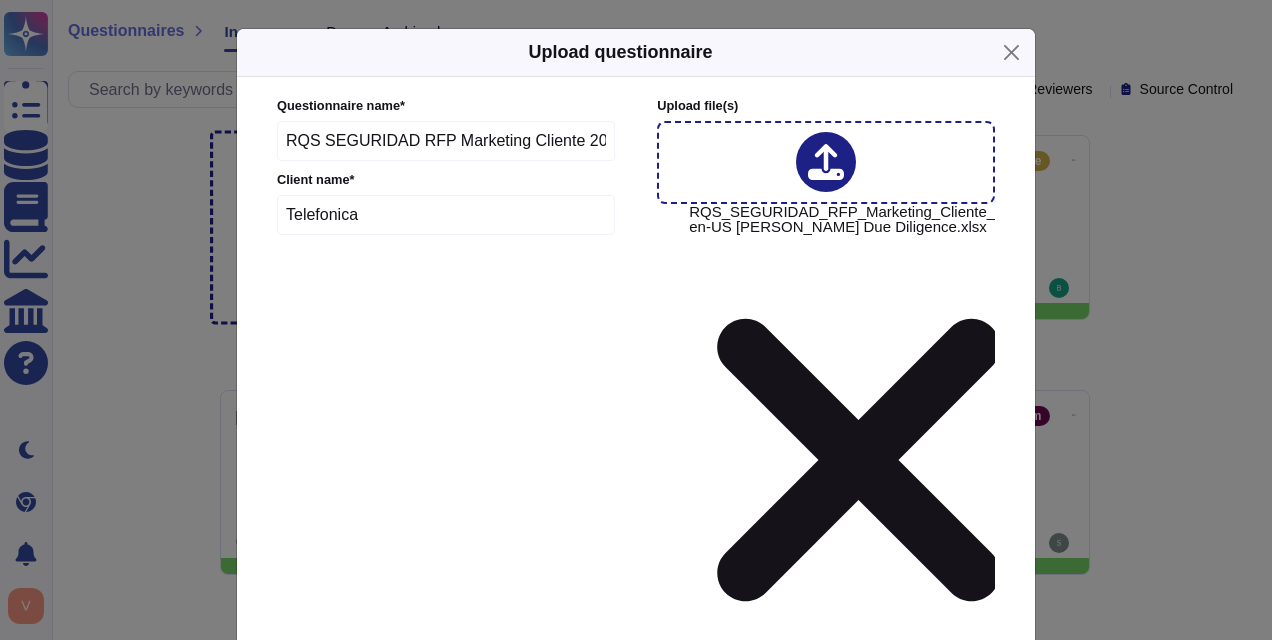 scroll, scrollTop: 23, scrollLeft: 0, axis: vertical 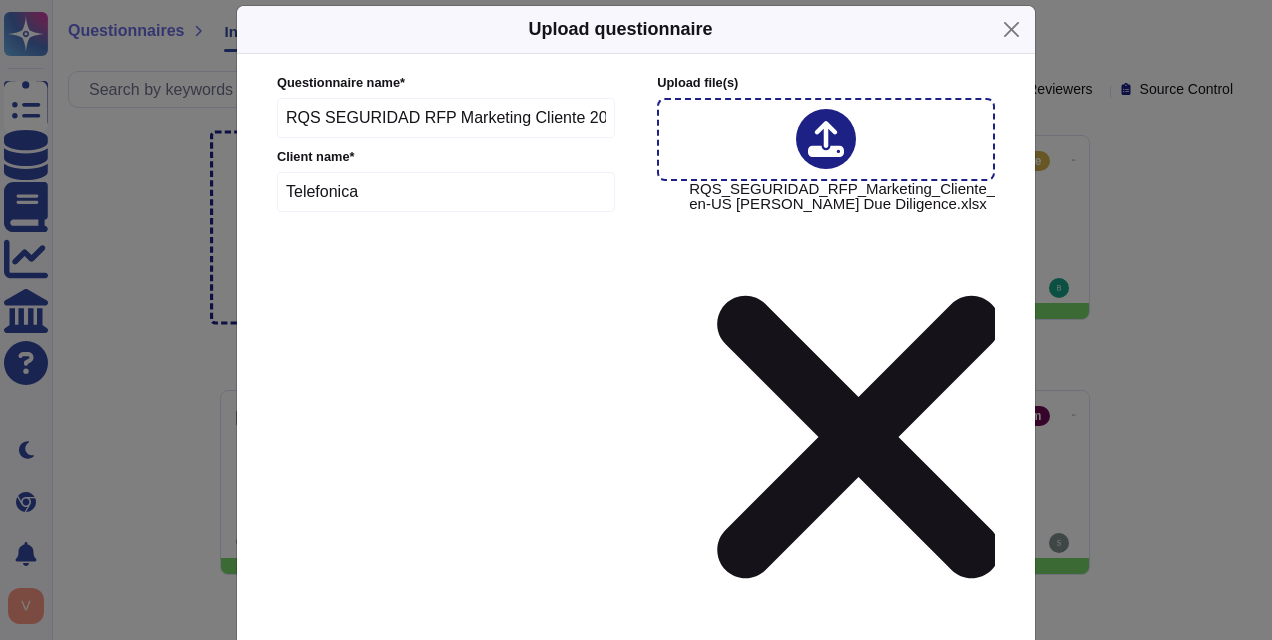drag, startPoint x: 660, startPoint y: 569, endPoint x: 649, endPoint y: 575, distance: 12.529964 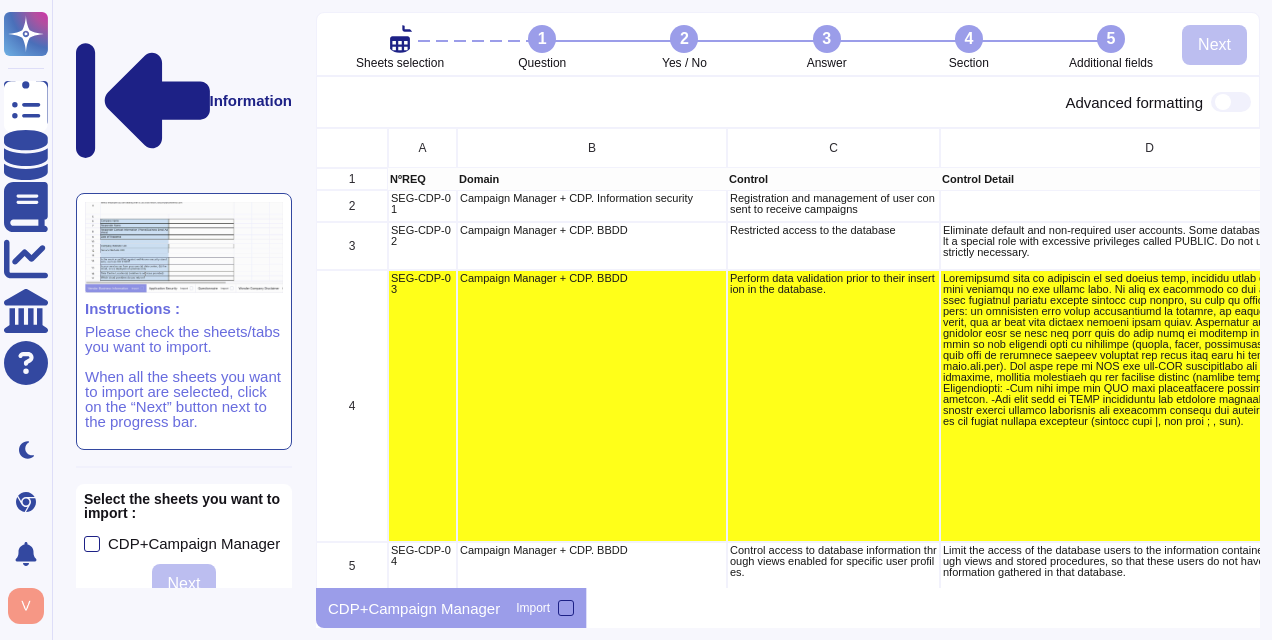 scroll, scrollTop: 16, scrollLeft: 16, axis: both 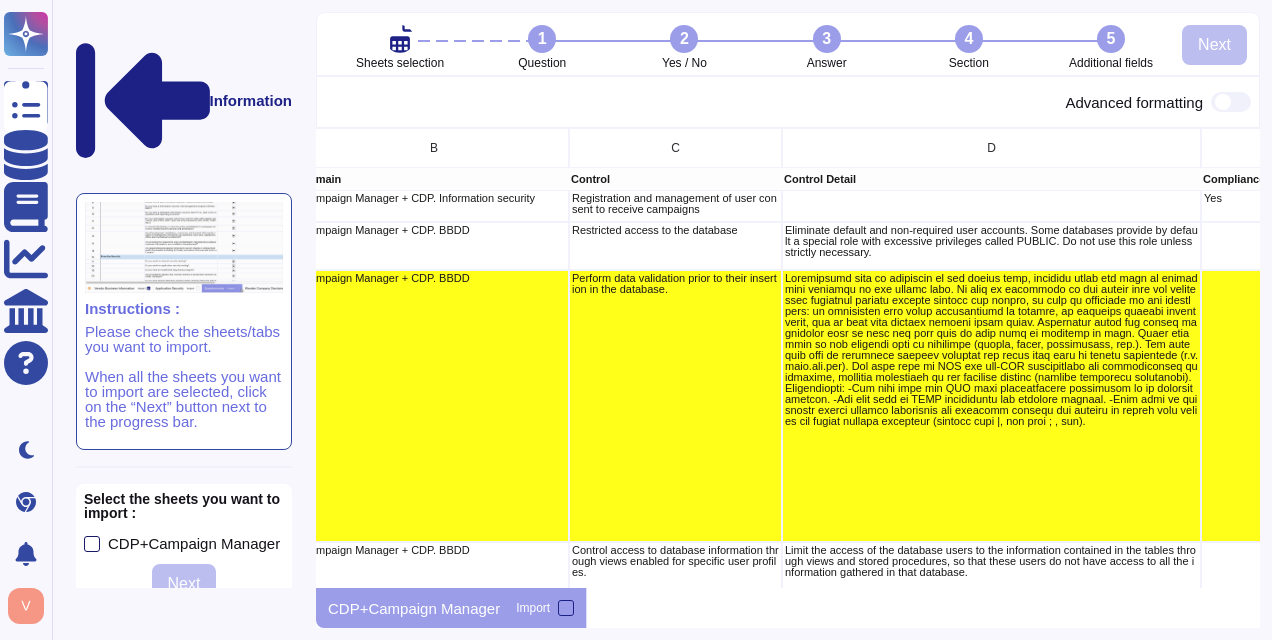 click at bounding box center (92, 544) 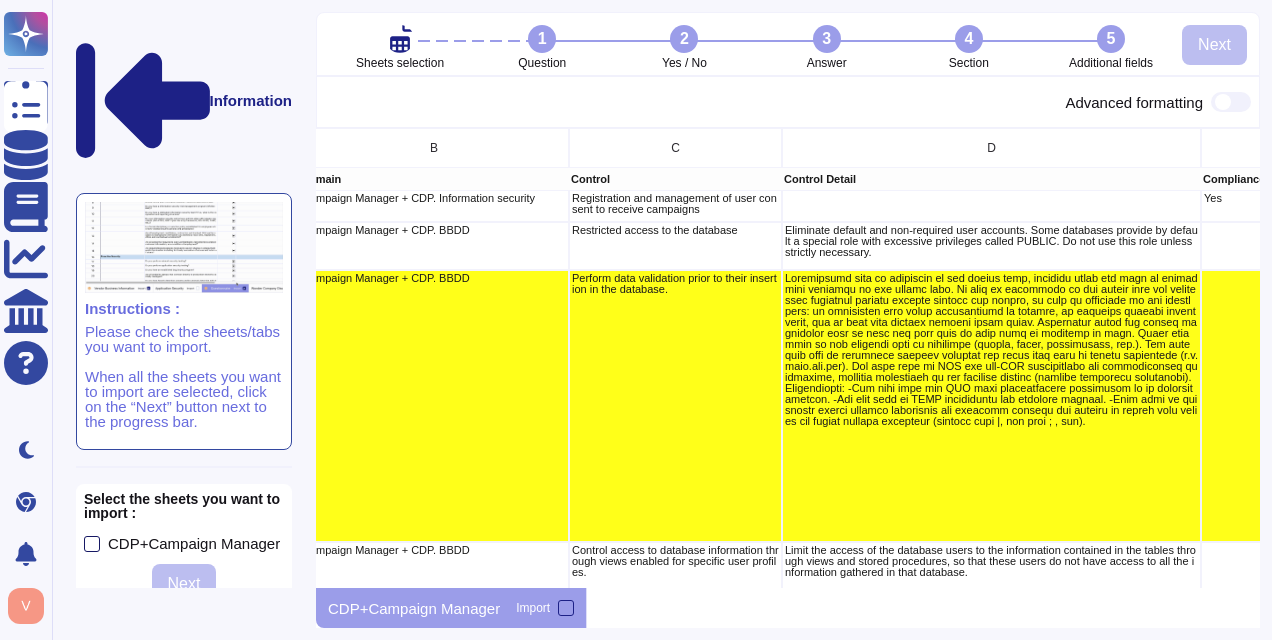 click on "CDP+Campaign Manager" at bounding box center [0, 0] 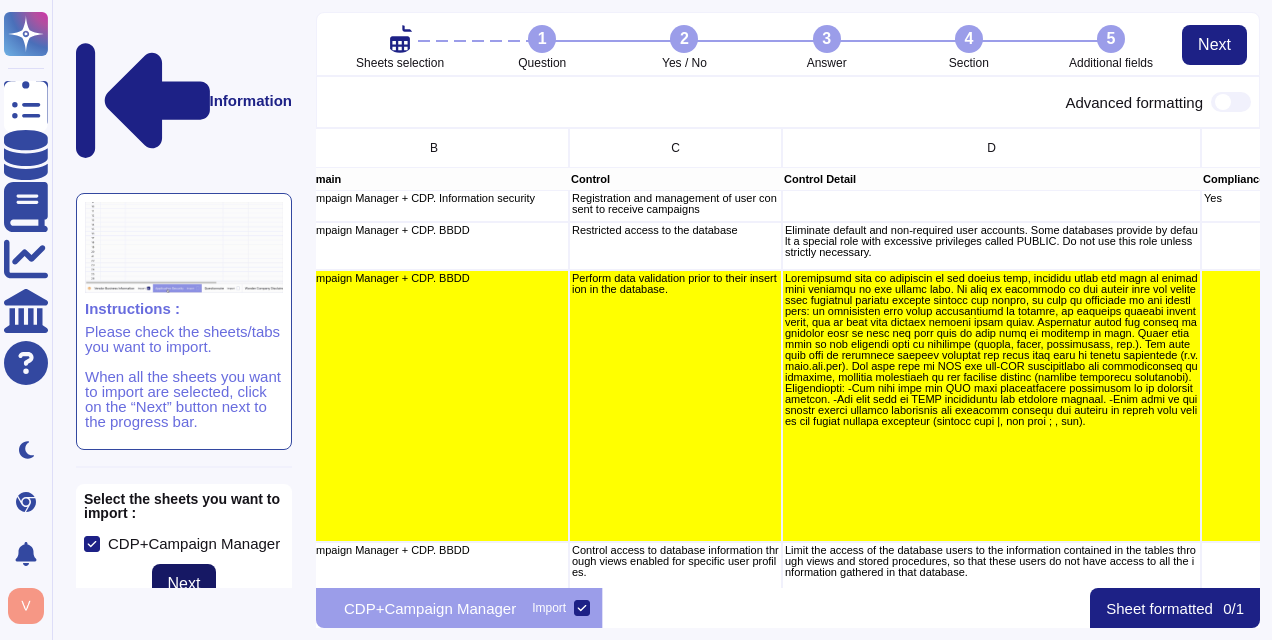 click on "Next" at bounding box center [184, 584] 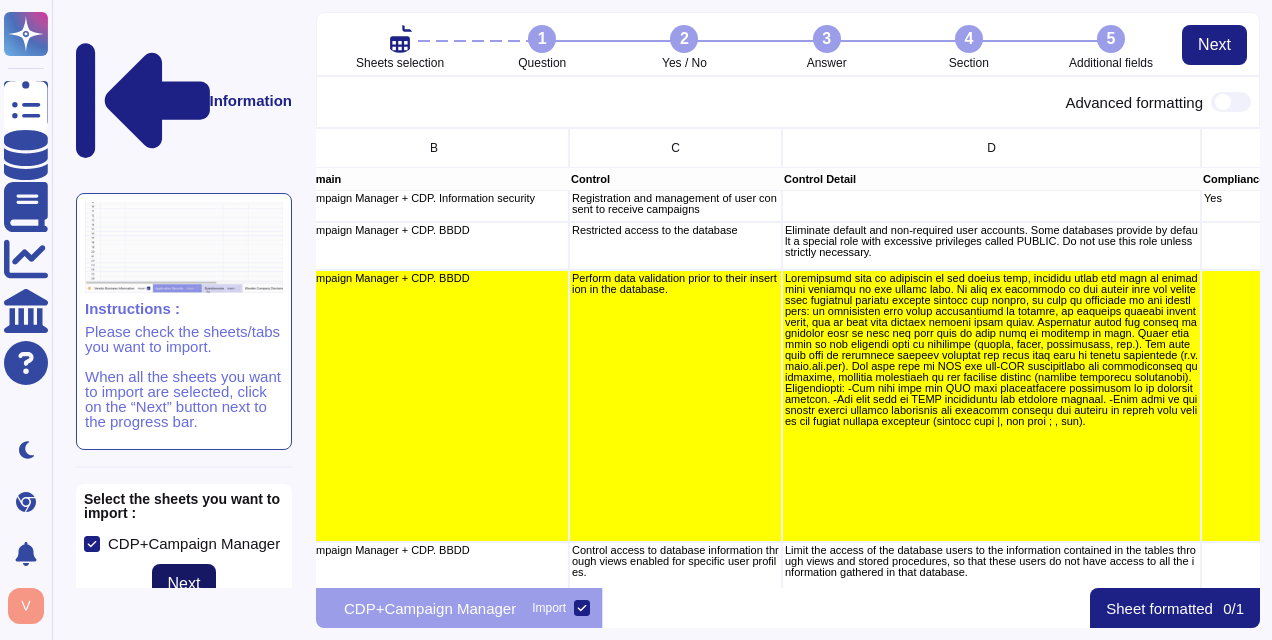 scroll, scrollTop: 440, scrollLeft: 929, axis: both 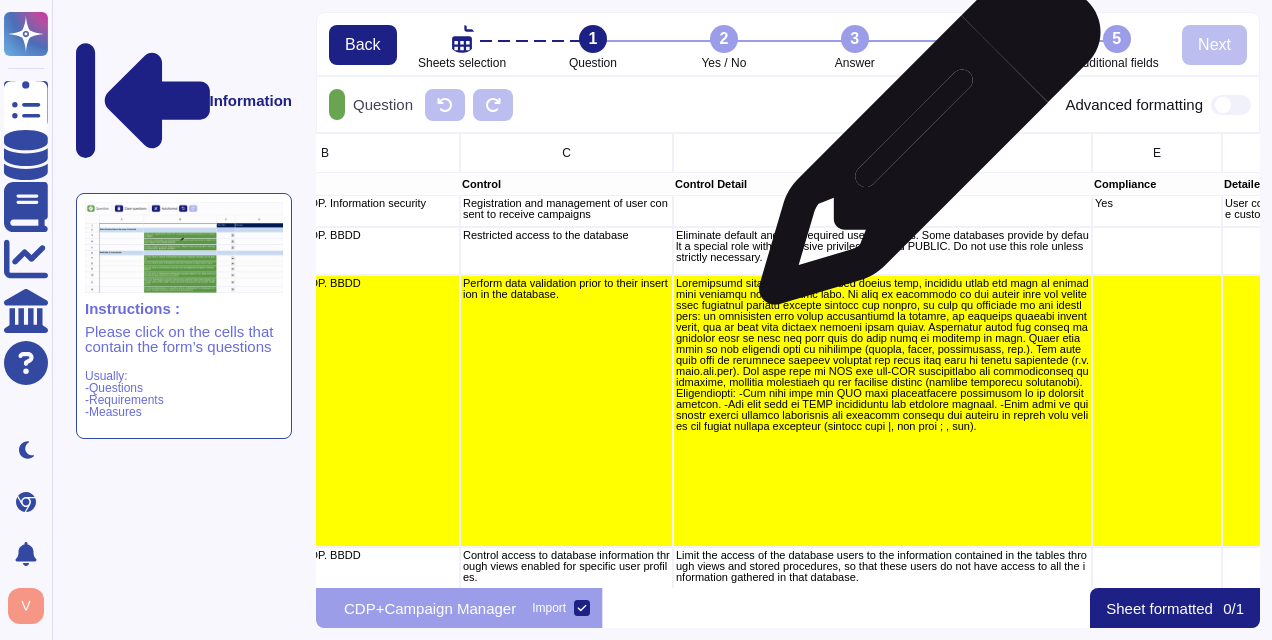 click on "D" at bounding box center [882, 153] 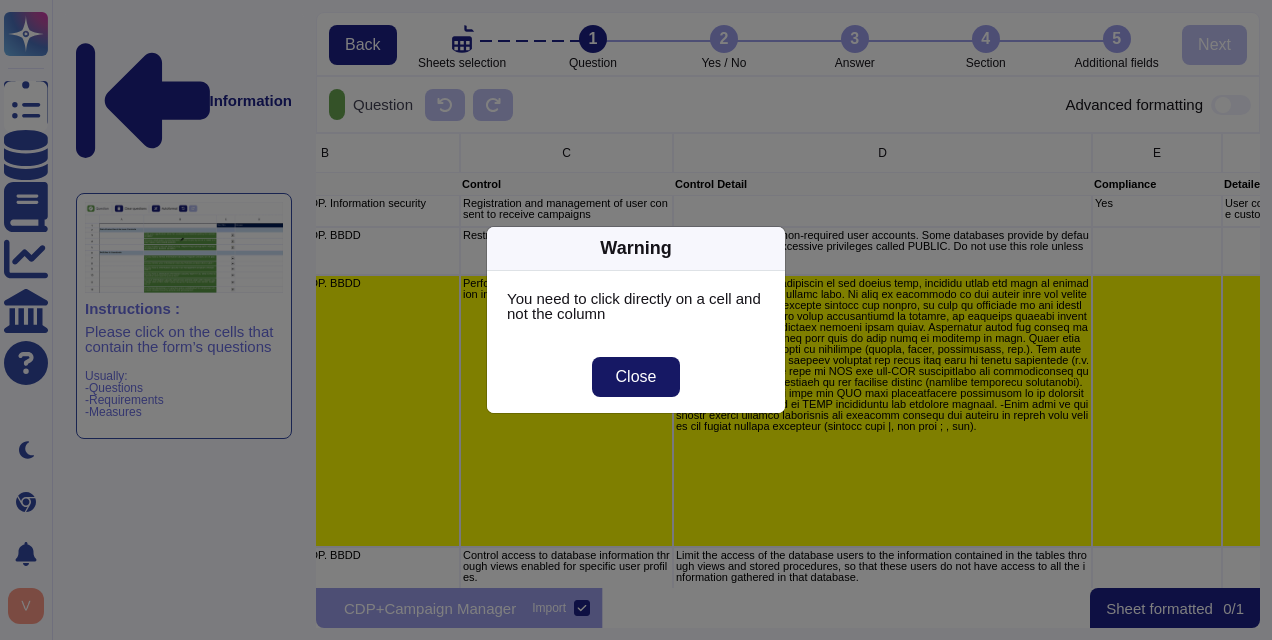 click on "Close" at bounding box center (636, 377) 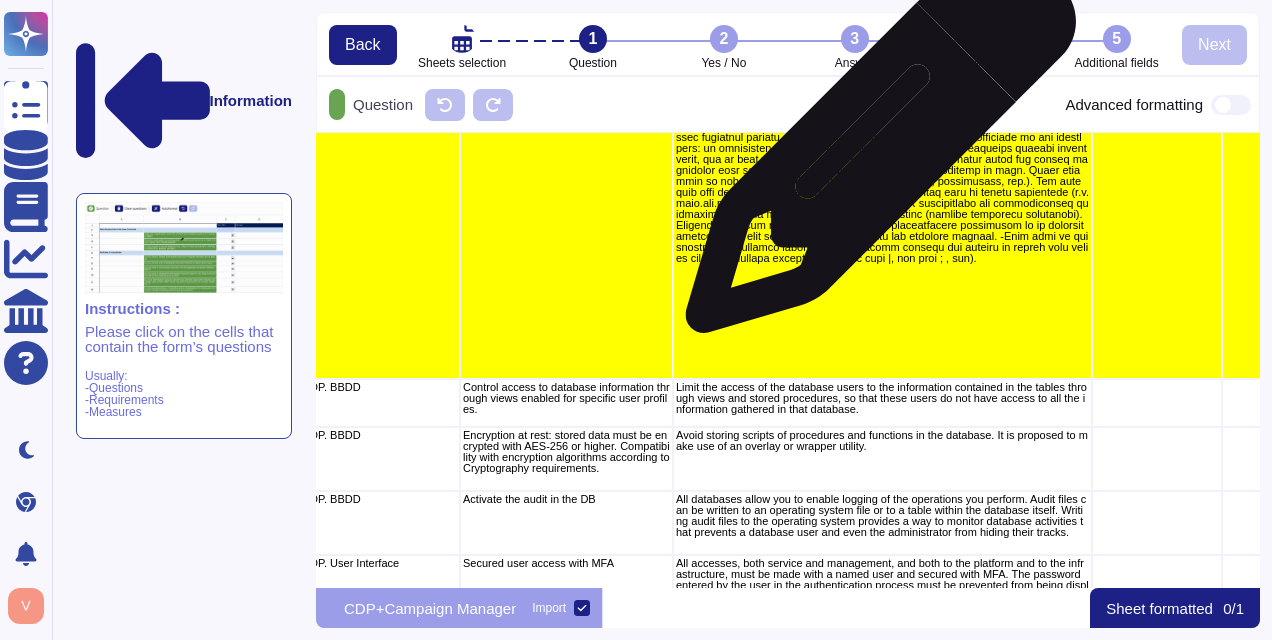 scroll, scrollTop: 0, scrollLeft: 267, axis: horizontal 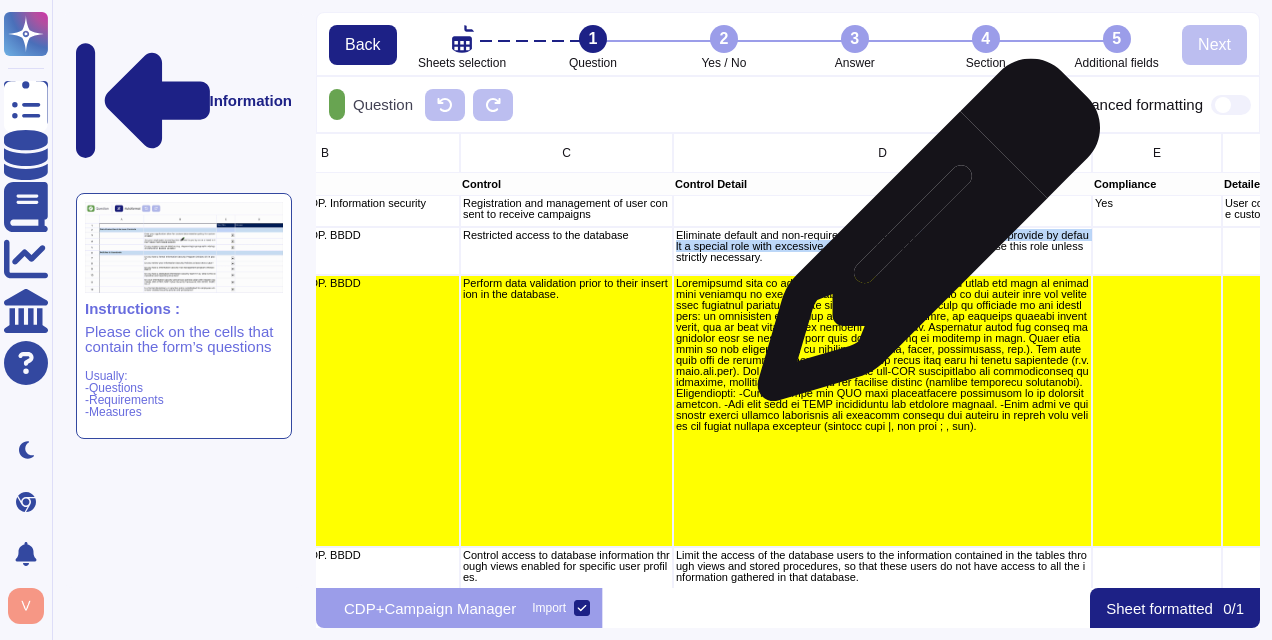drag, startPoint x: 854, startPoint y: 246, endPoint x: 921, endPoint y: 240, distance: 67.26812 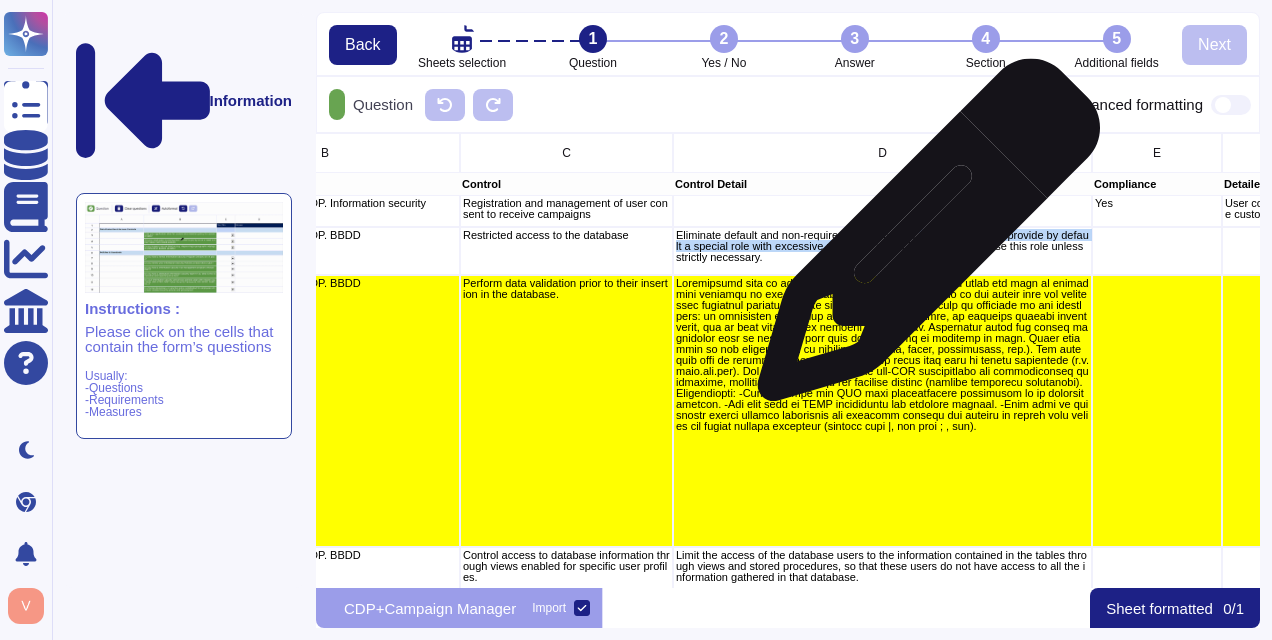 click on "Eliminate default and non-required user accounts.
Some databases provide by default a special role with excessive privileges called PUBLIC. Do not use this role unless strictly necessary." at bounding box center (882, 246) 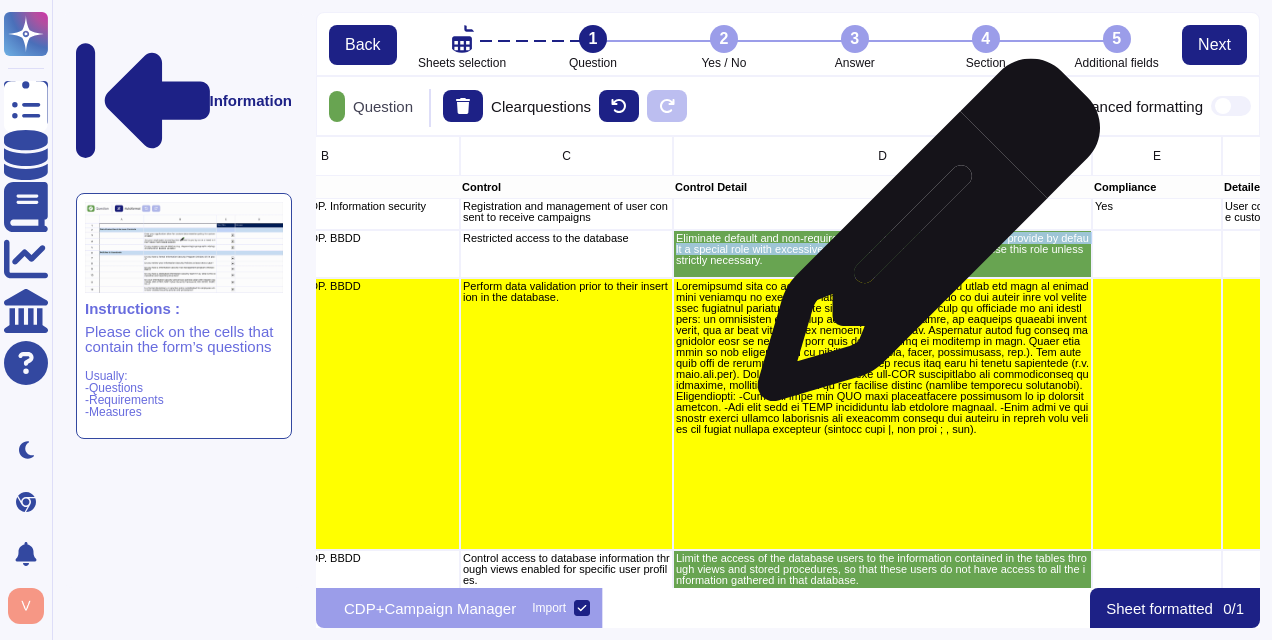 scroll, scrollTop: 437, scrollLeft: 929, axis: both 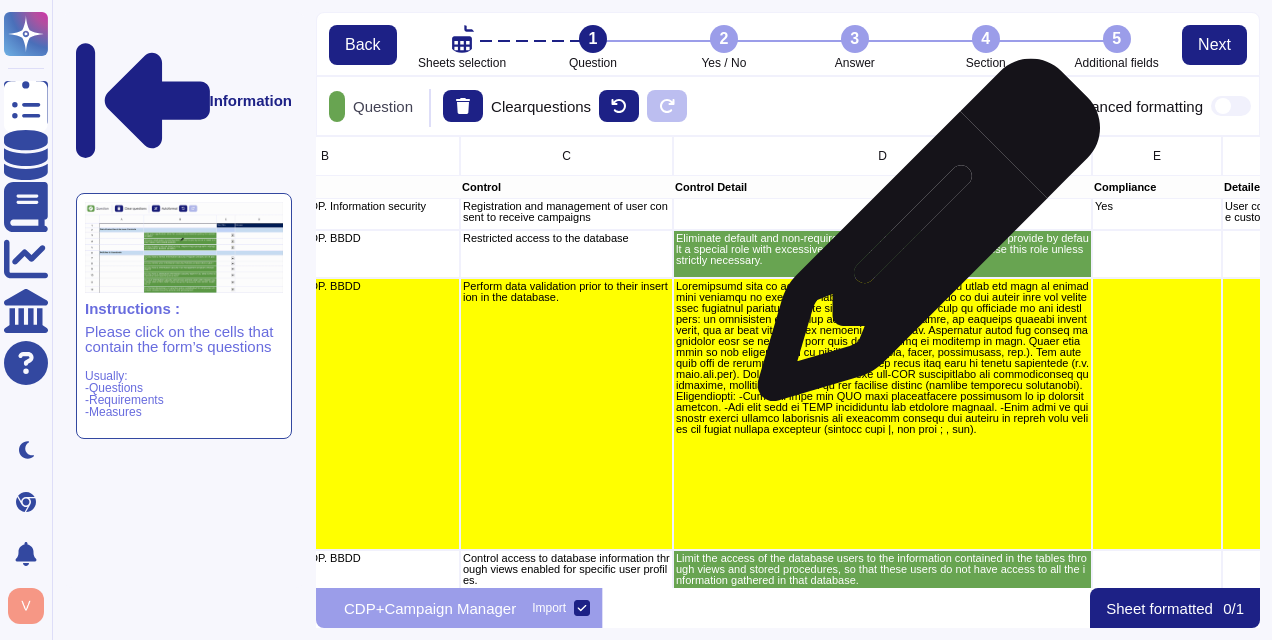 drag, startPoint x: 921, startPoint y: 240, endPoint x: 905, endPoint y: 249, distance: 18.35756 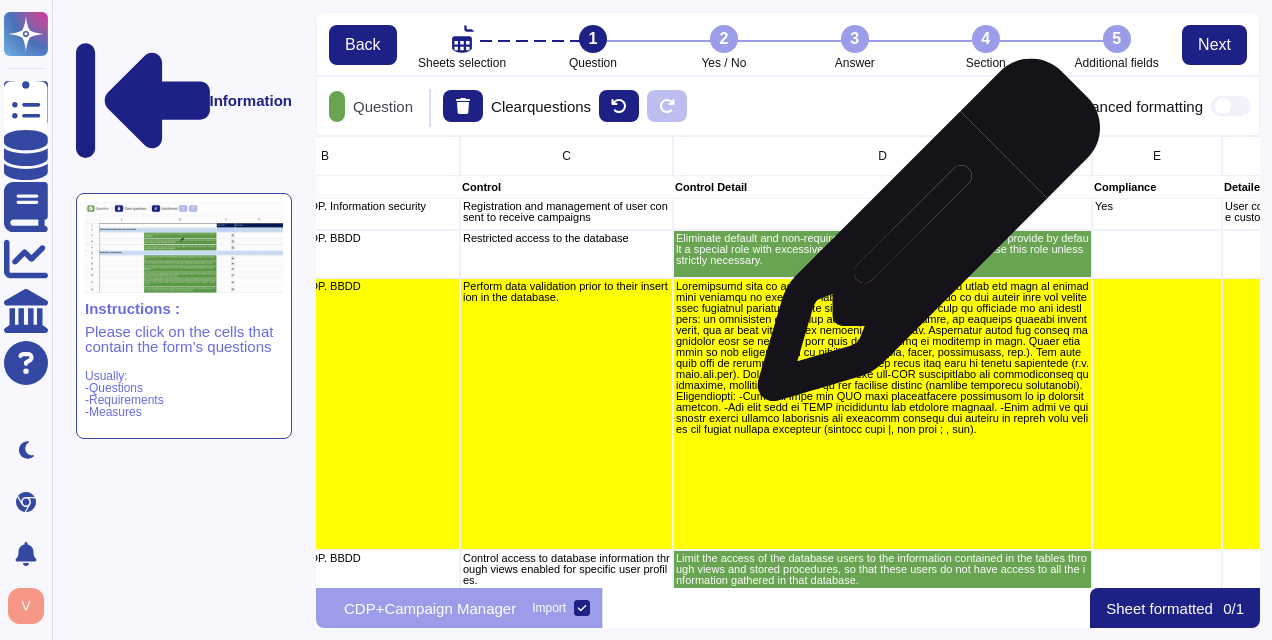click on "Eliminate default and non-required user accounts.
Some databases provide by default a special role with excessive privileges called PUBLIC. Do not use this role unless strictly necessary." at bounding box center (882, 249) 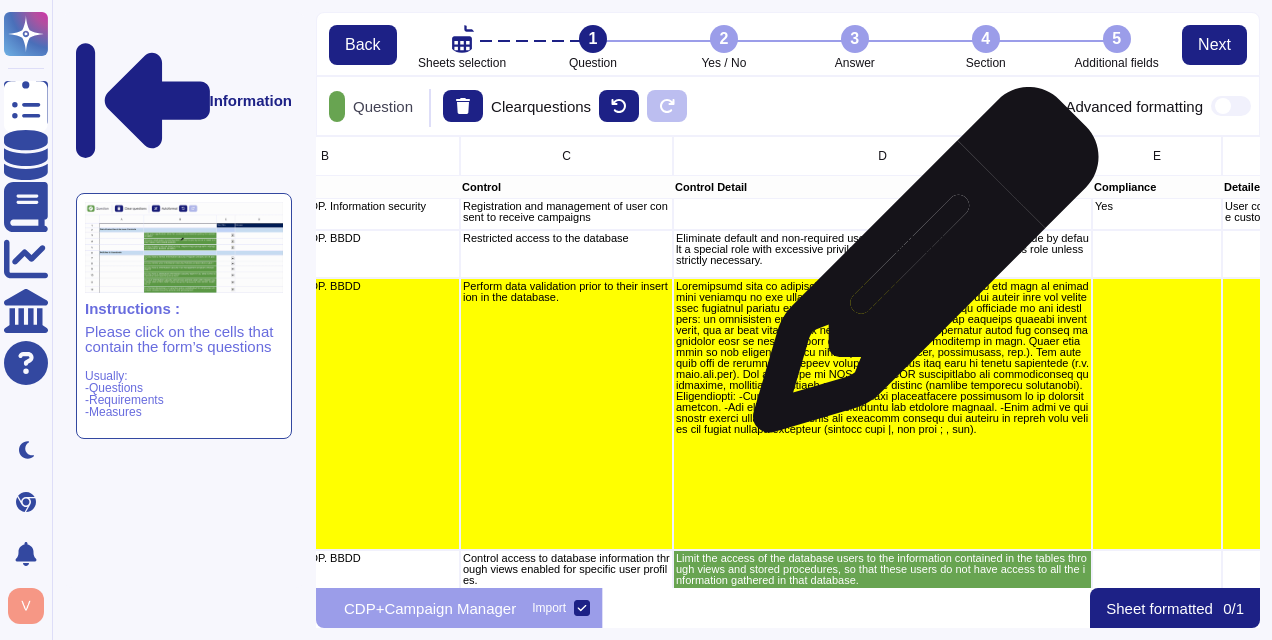 click on "Eliminate default and non-required user accounts.
Some databases provide by default a special role with excessive privileges called PUBLIC. Do not use this role unless strictly necessary." at bounding box center (882, 254) 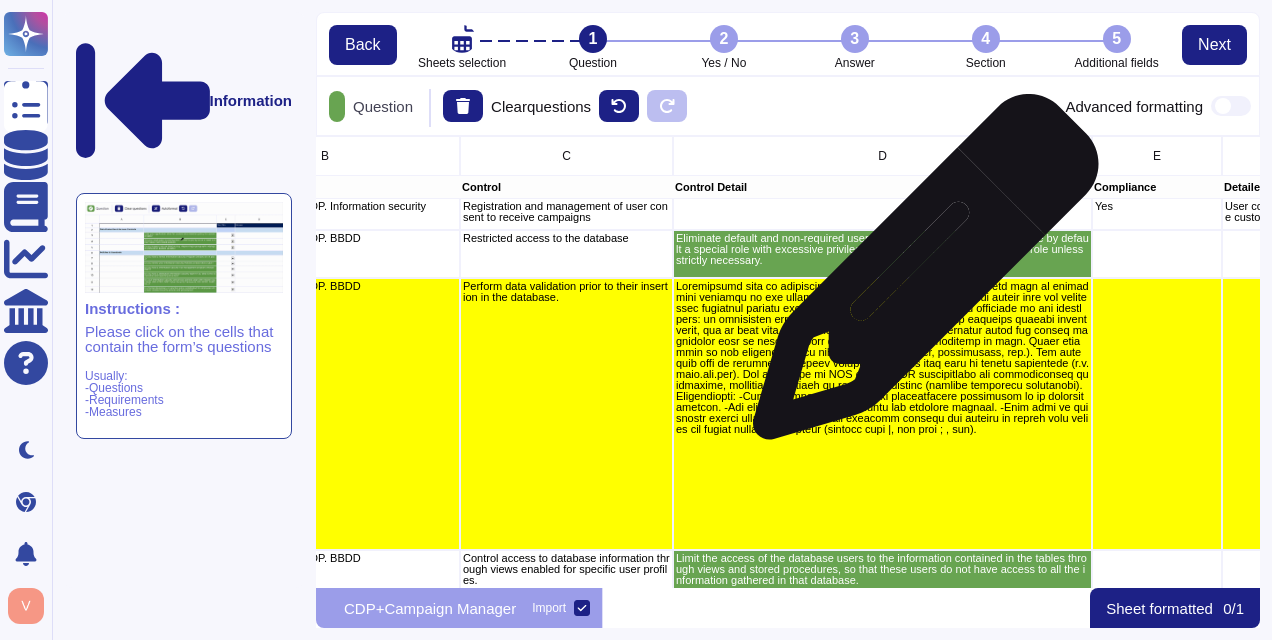 click at bounding box center [882, 358] 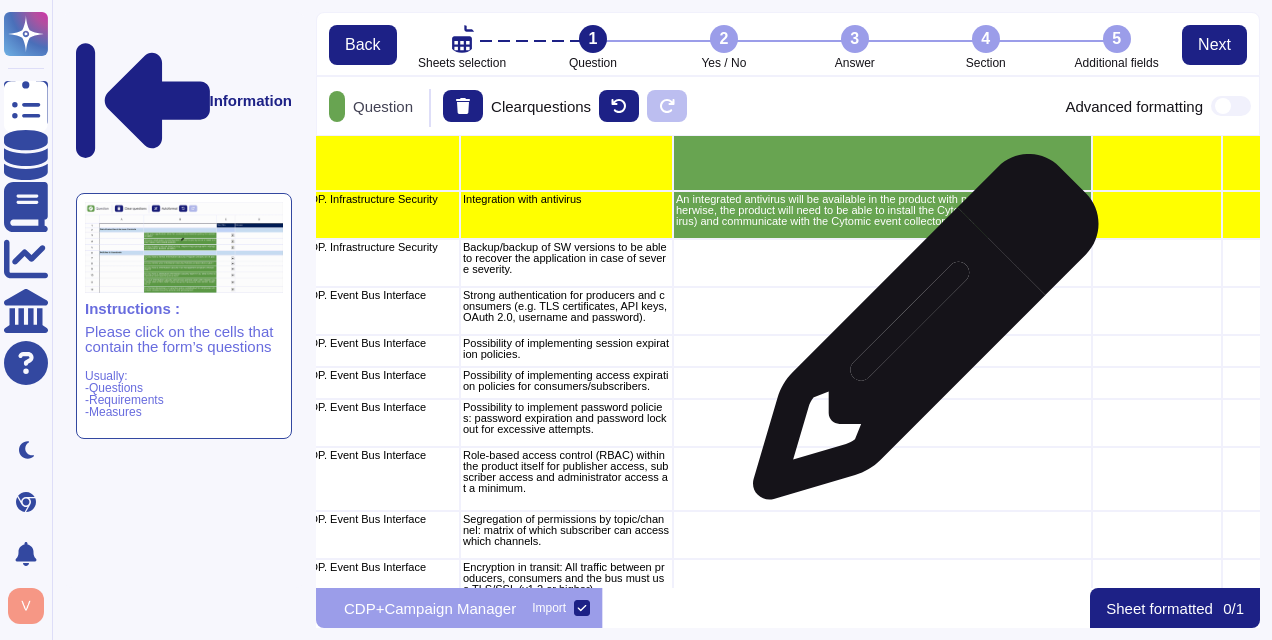 scroll, scrollTop: 7464, scrollLeft: 267, axis: both 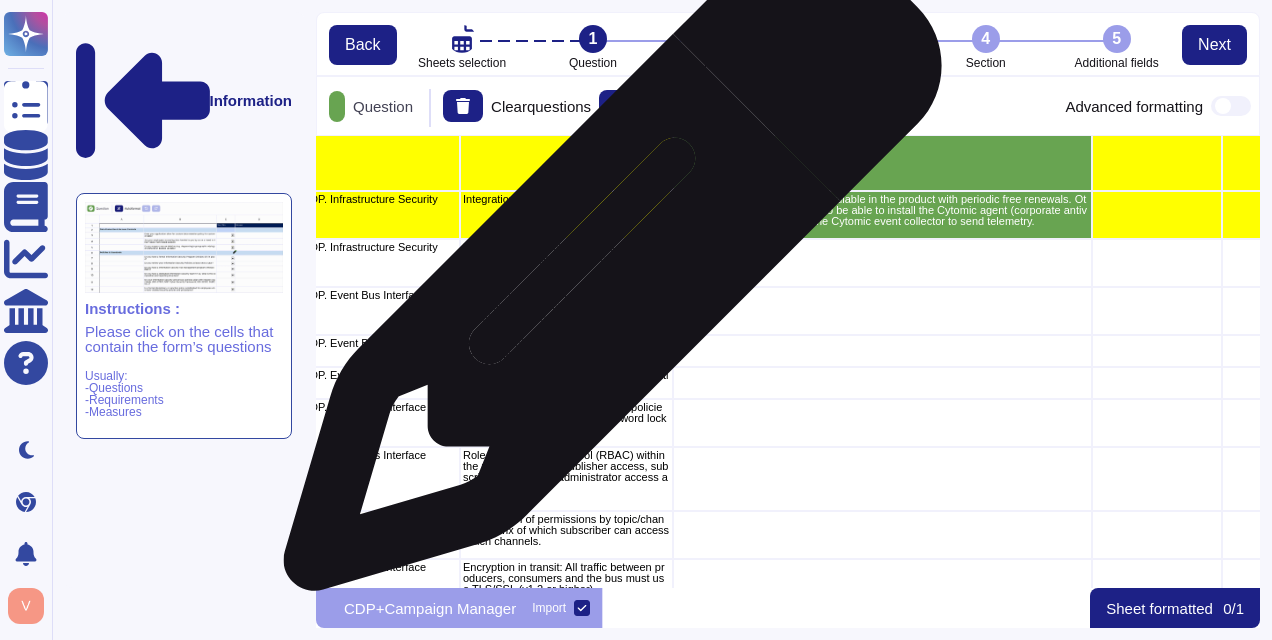 click on "Backup/backup of SW versions to be able to recover the application in case of severe severity." at bounding box center (566, 258) 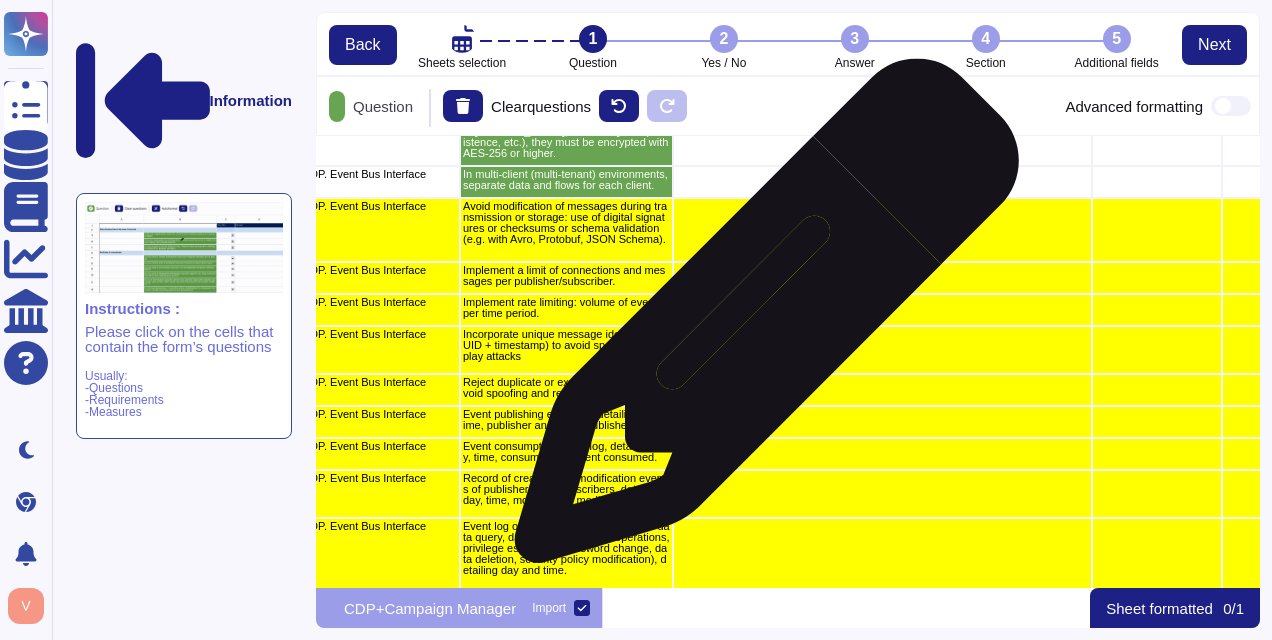 scroll, scrollTop: 7958, scrollLeft: 267, axis: both 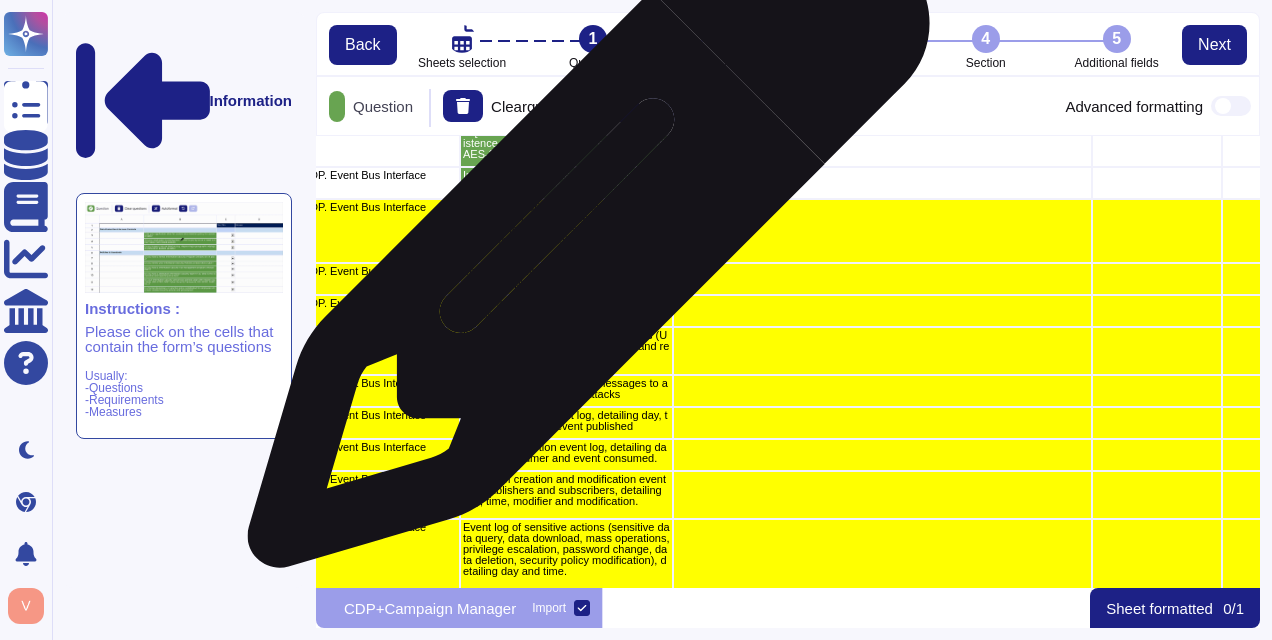 click on "Avoid modification of messages during transmission or storage: use of digital signatures or checksums or schema validation (e.g. with Avro, Protobuf, JSON Schema)." at bounding box center (566, 224) 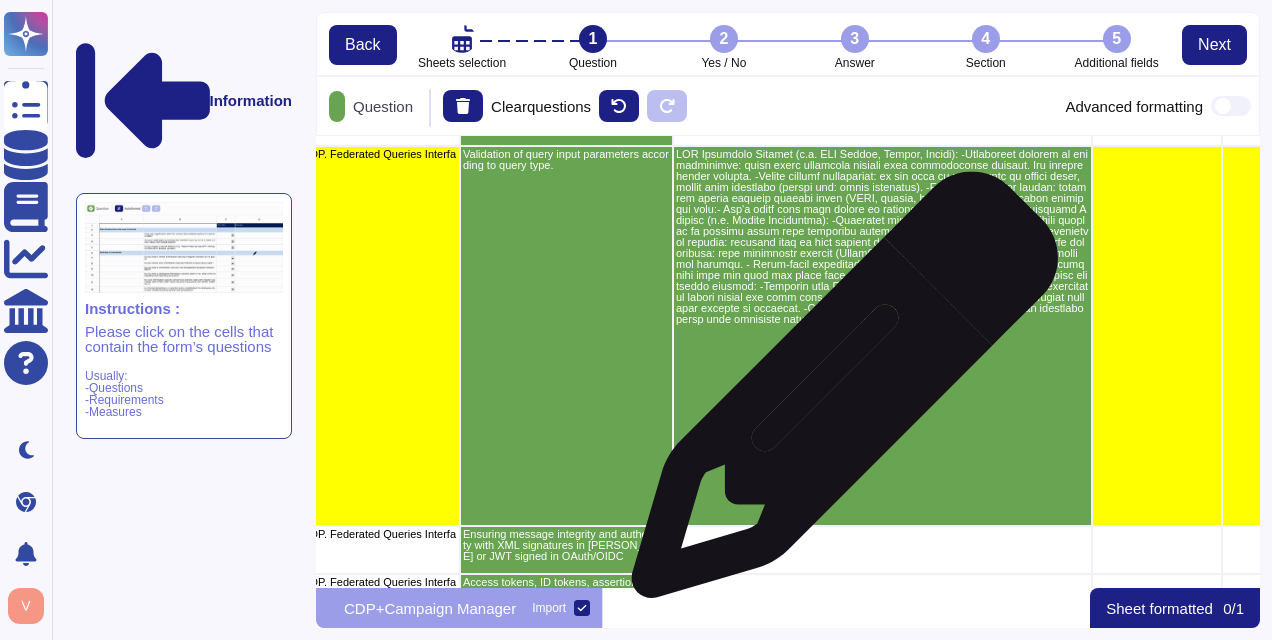 scroll, scrollTop: 11525, scrollLeft: 267, axis: both 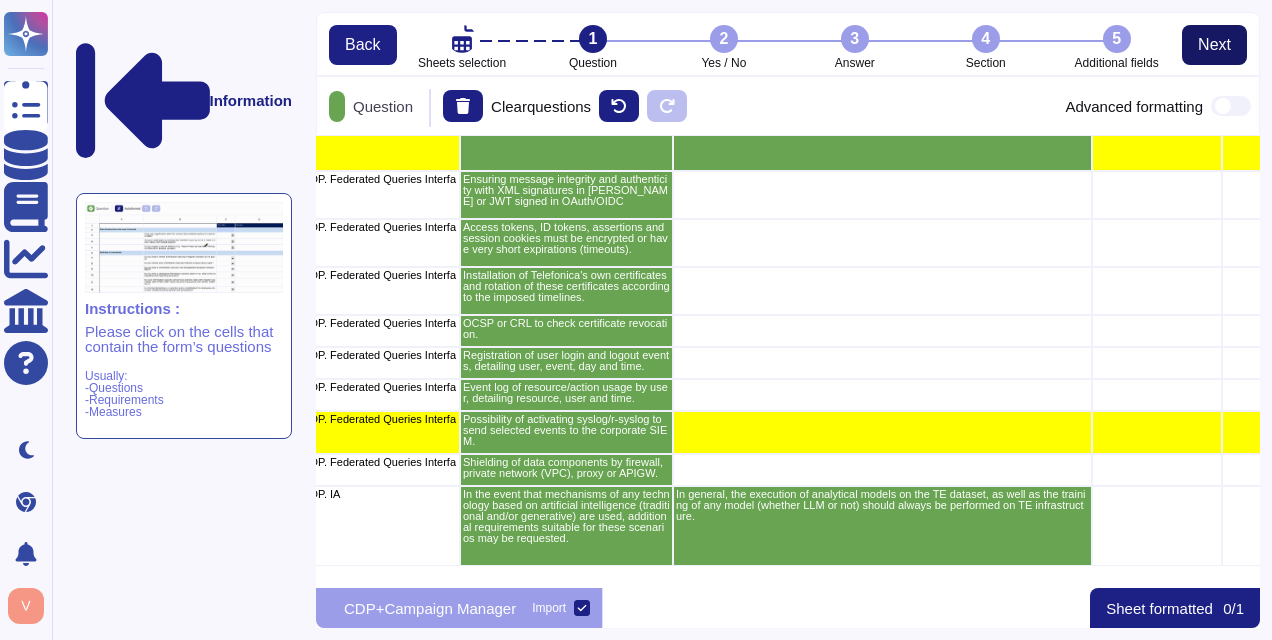 click on "Next" at bounding box center (1214, 45) 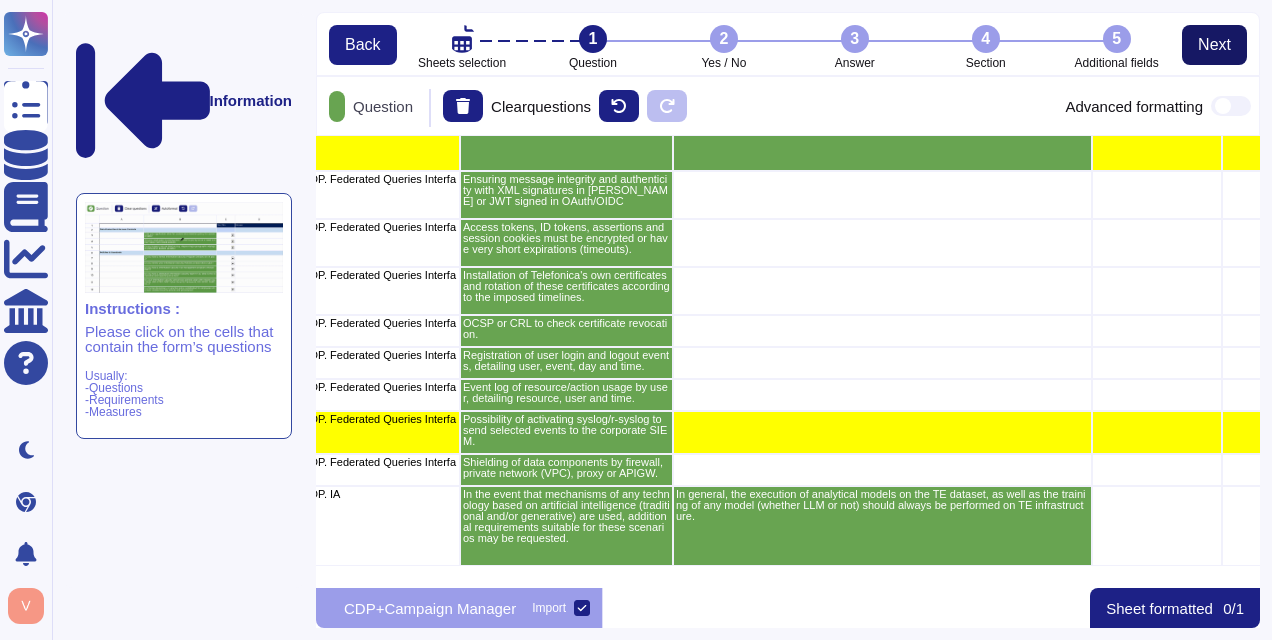 scroll, scrollTop: 16, scrollLeft: 16, axis: both 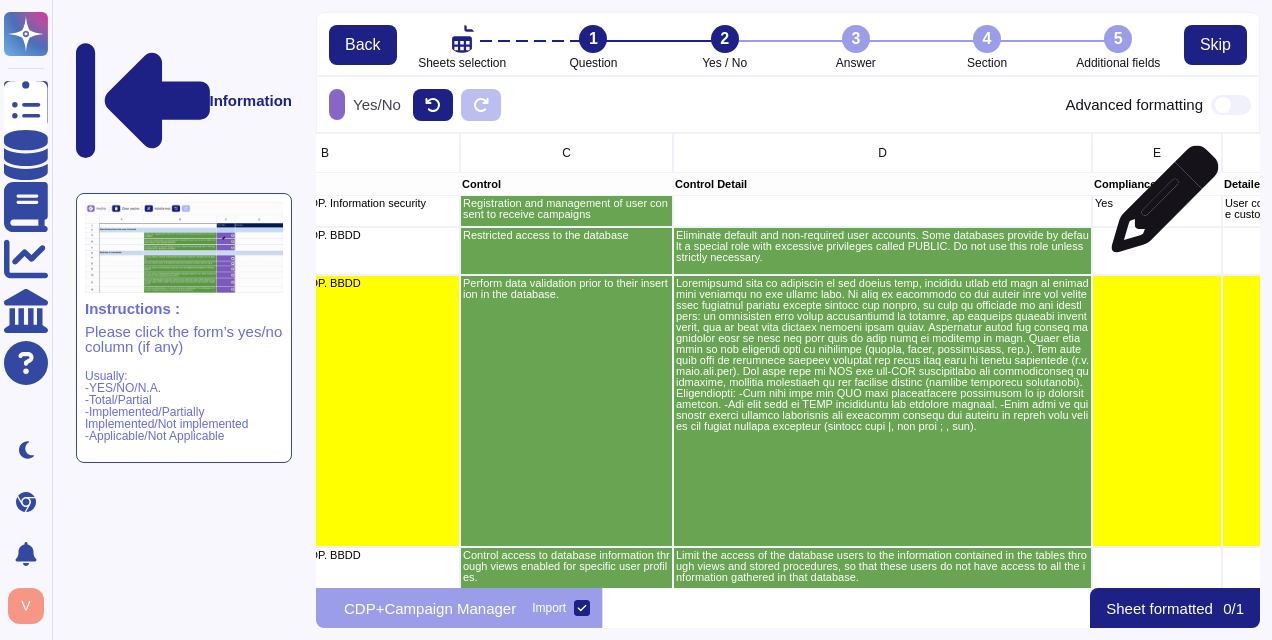 click on "Yes" at bounding box center (1157, 203) 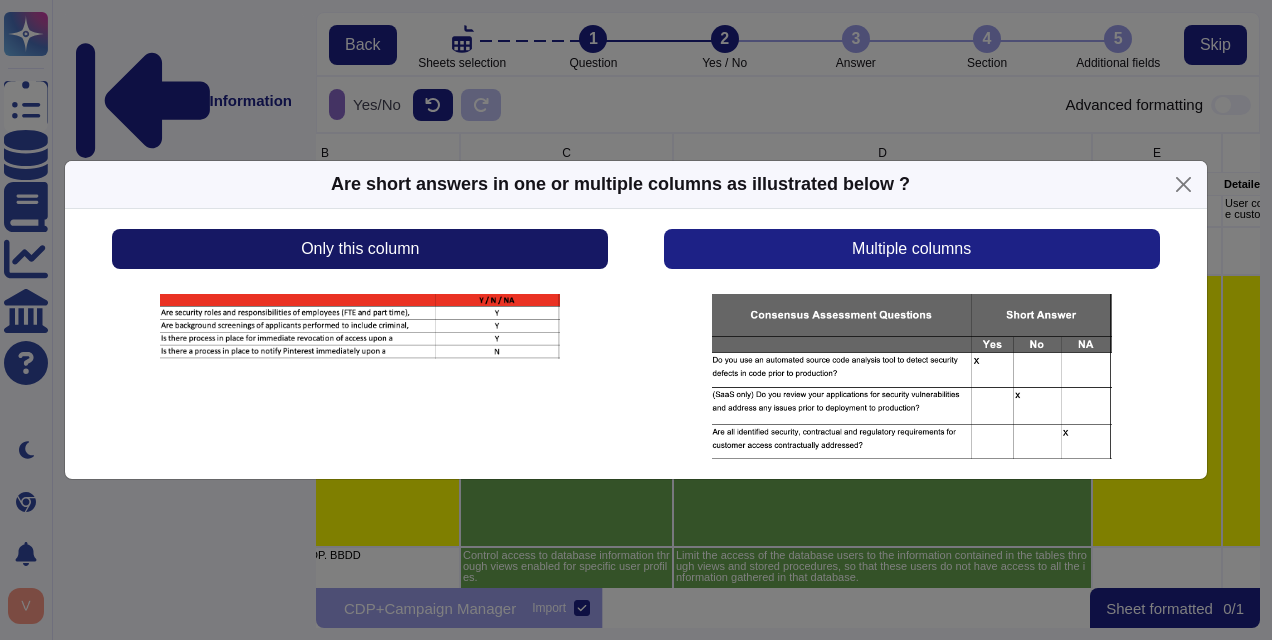 click on "Only this column" at bounding box center (360, 249) 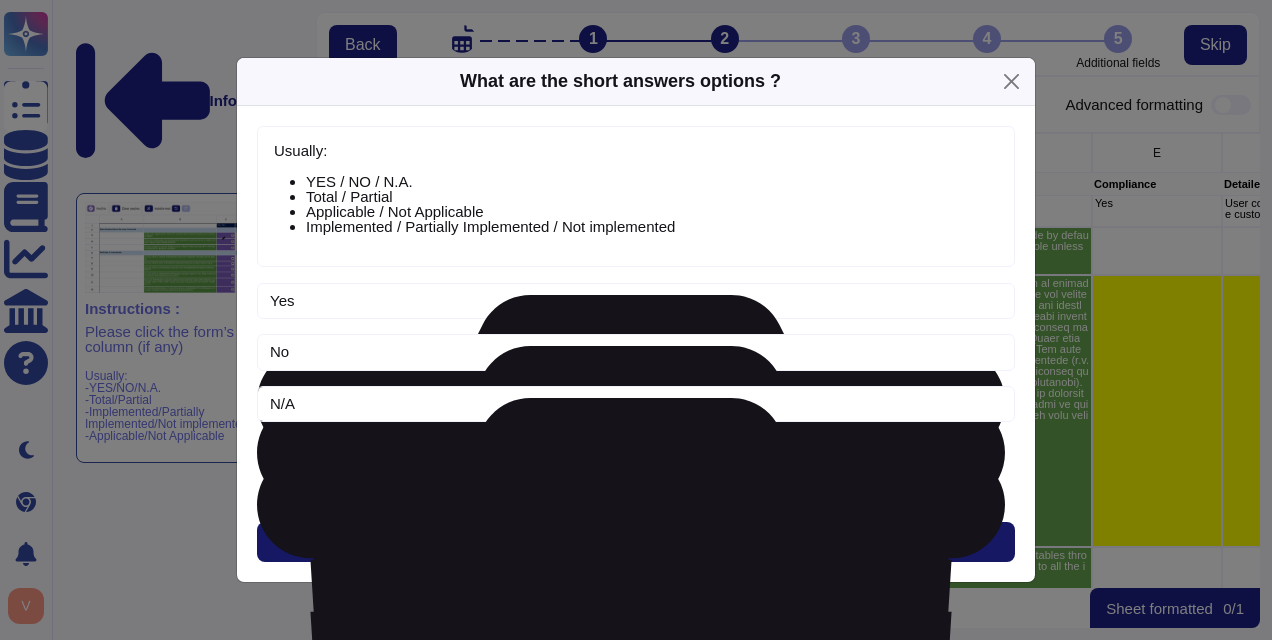 click on "Next" at bounding box center (636, 542) 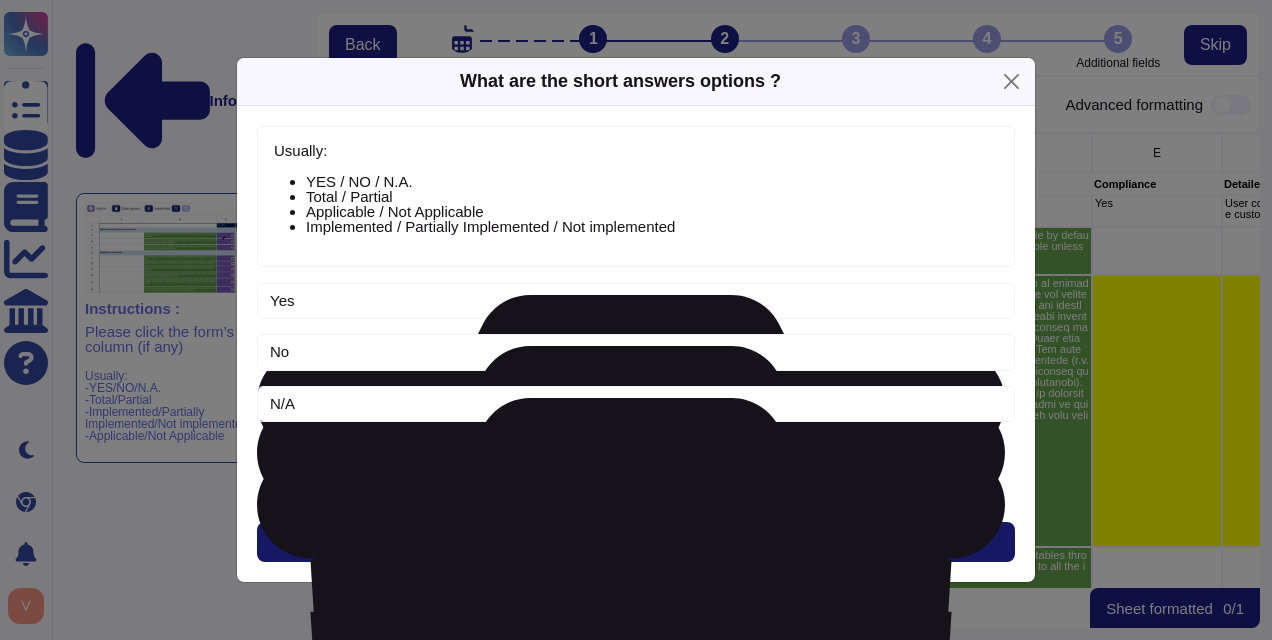 scroll, scrollTop: 437, scrollLeft: 929, axis: both 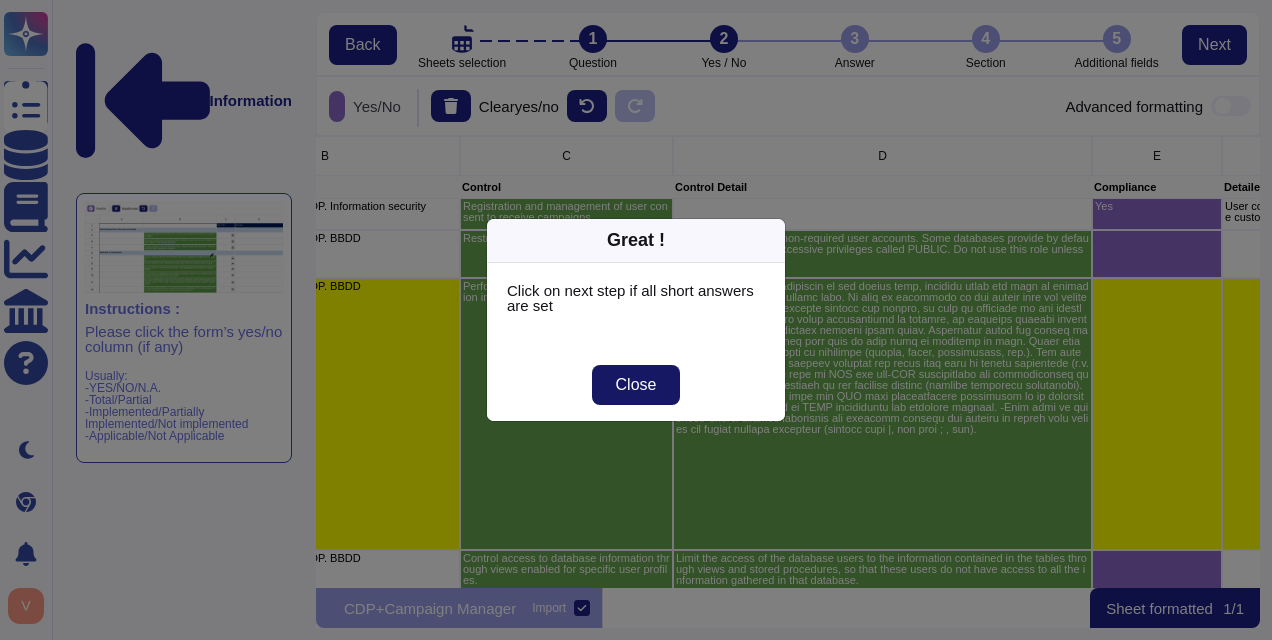 click on "Close" at bounding box center (636, 385) 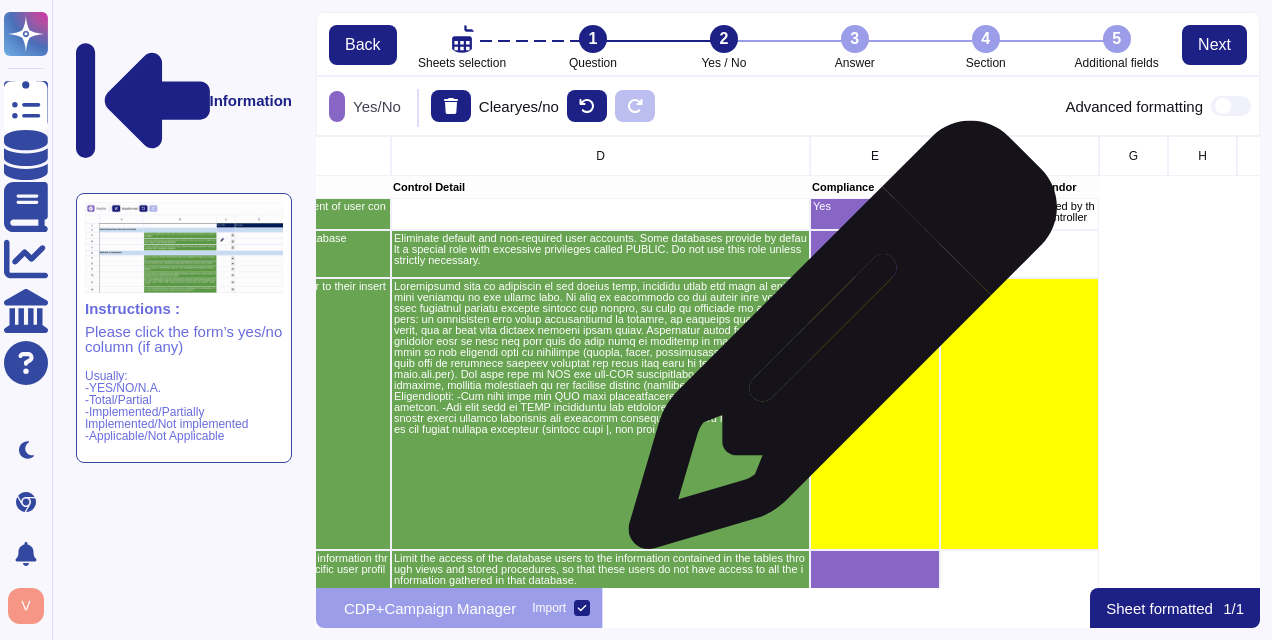 scroll, scrollTop: 0, scrollLeft: 550, axis: horizontal 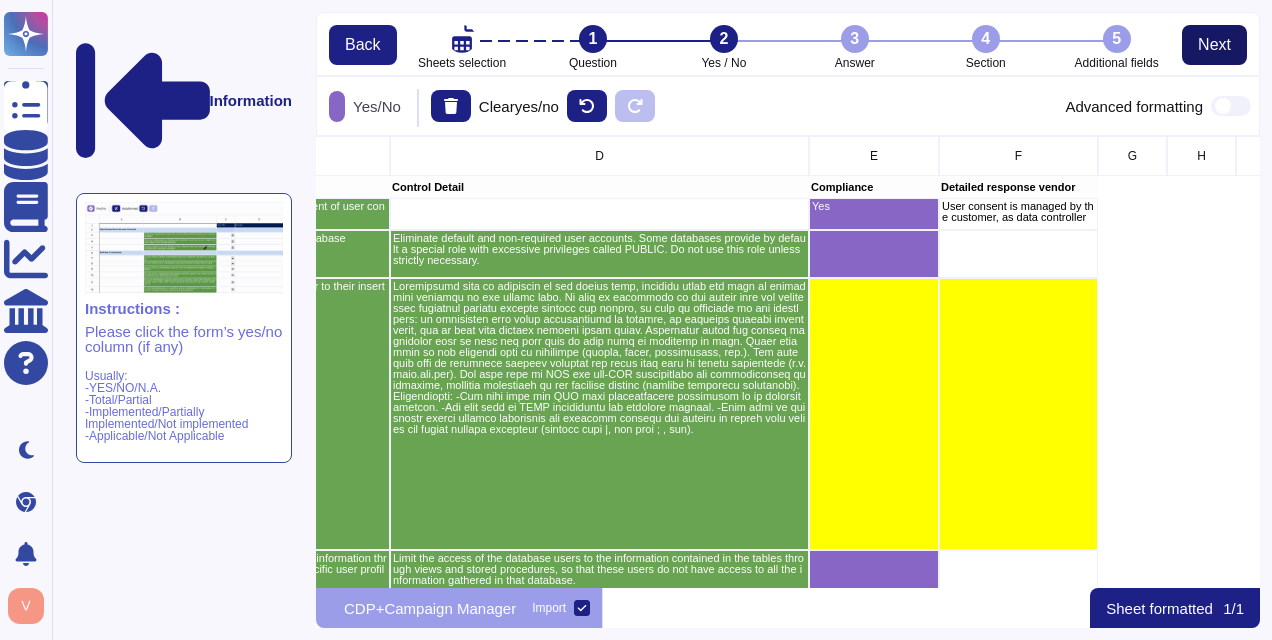 click on "Next" at bounding box center [1214, 45] 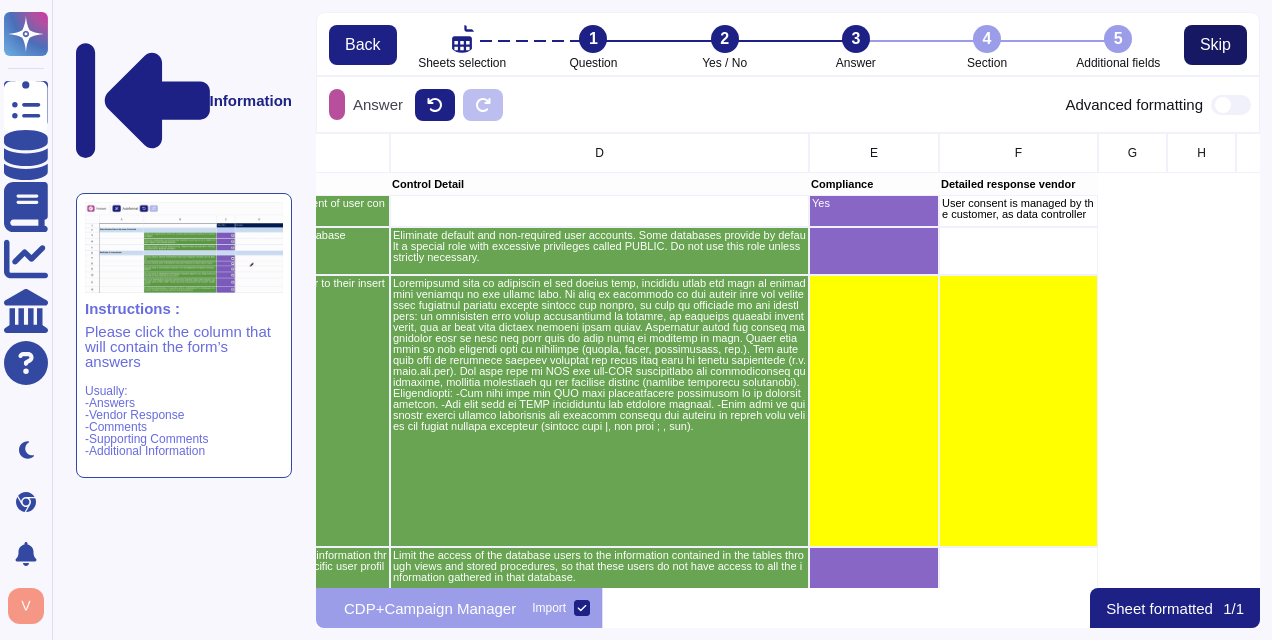scroll, scrollTop: 16, scrollLeft: 16, axis: both 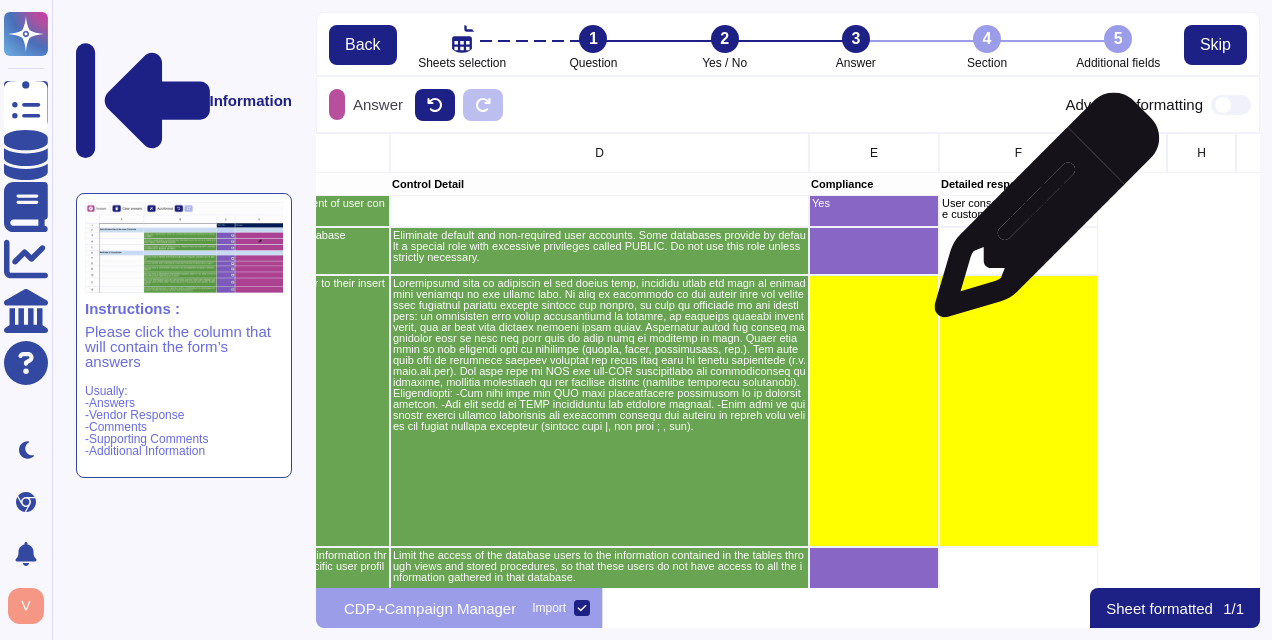 click on "User consent is managed by the customer, as data controller" at bounding box center [1018, 209] 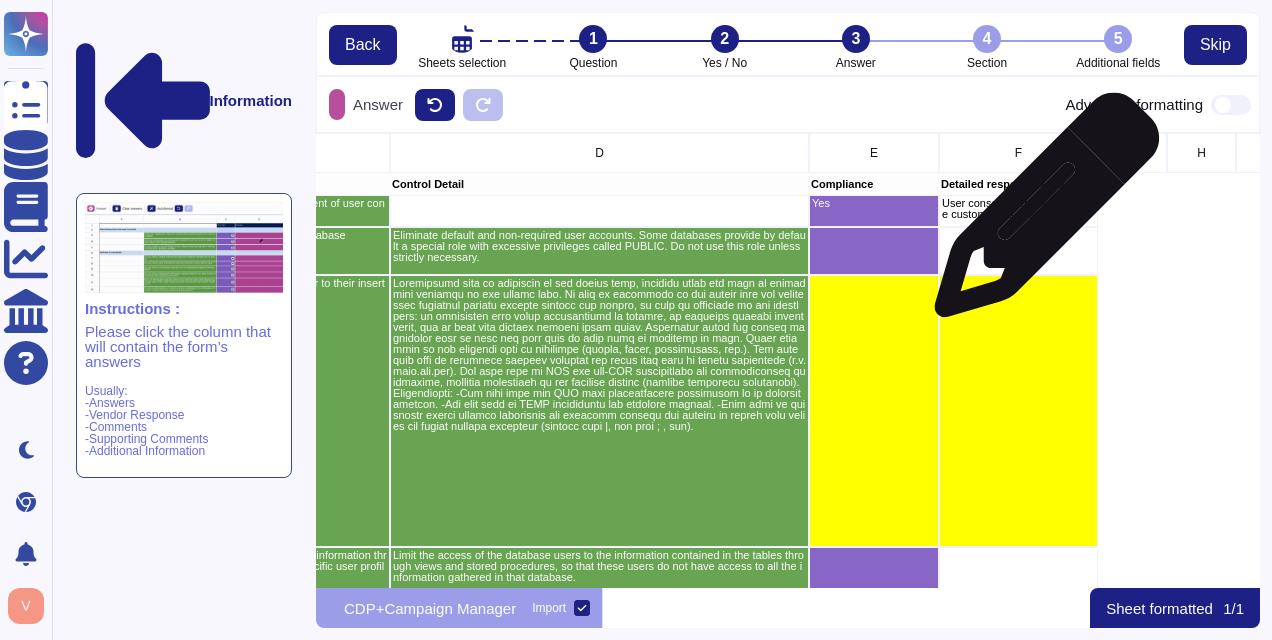 scroll, scrollTop: 437, scrollLeft: 929, axis: both 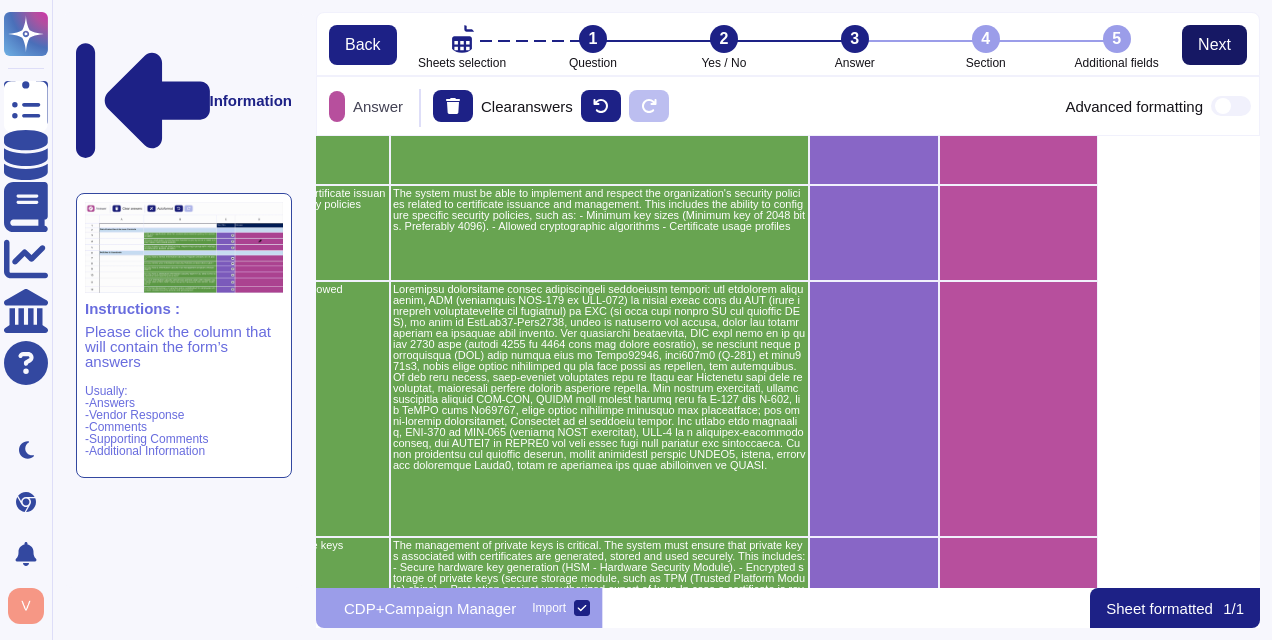 click on "Next" at bounding box center [1214, 45] 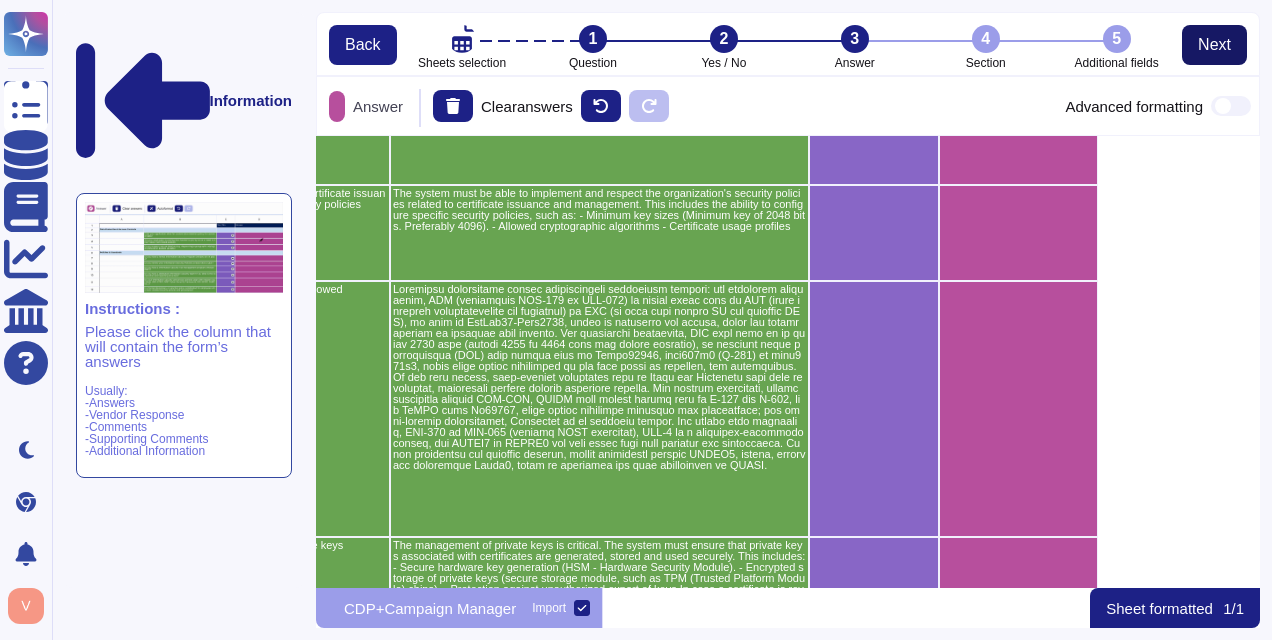 scroll, scrollTop: 16, scrollLeft: 16, axis: both 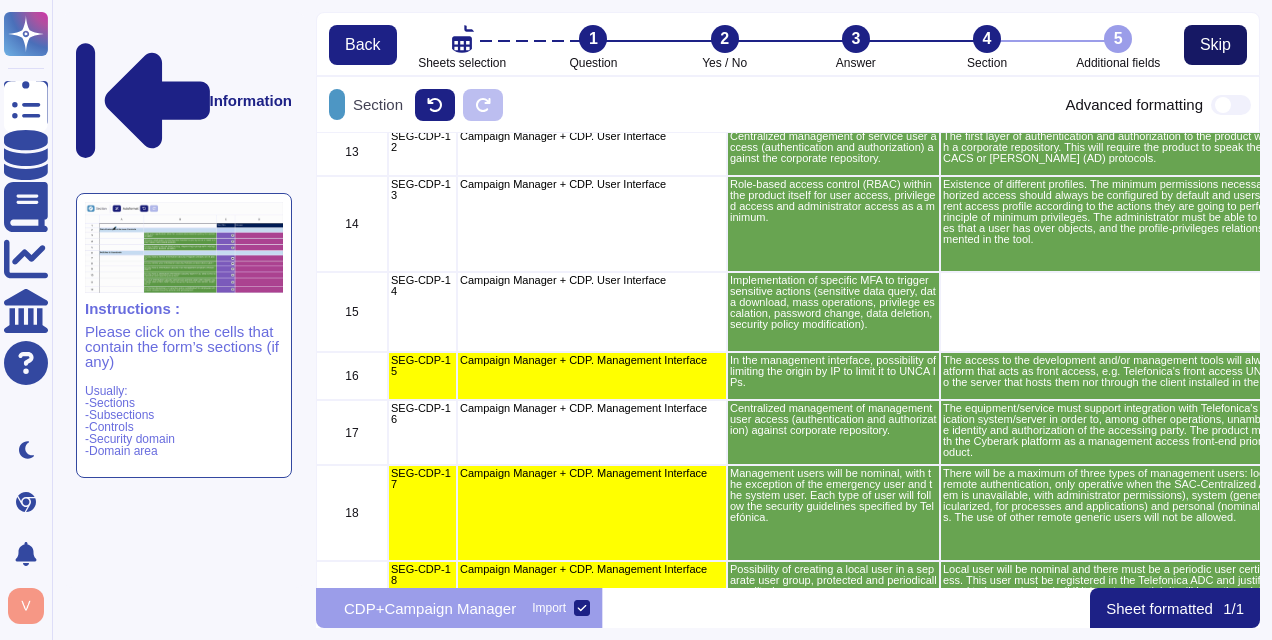 click on "Skip" at bounding box center (1215, 45) 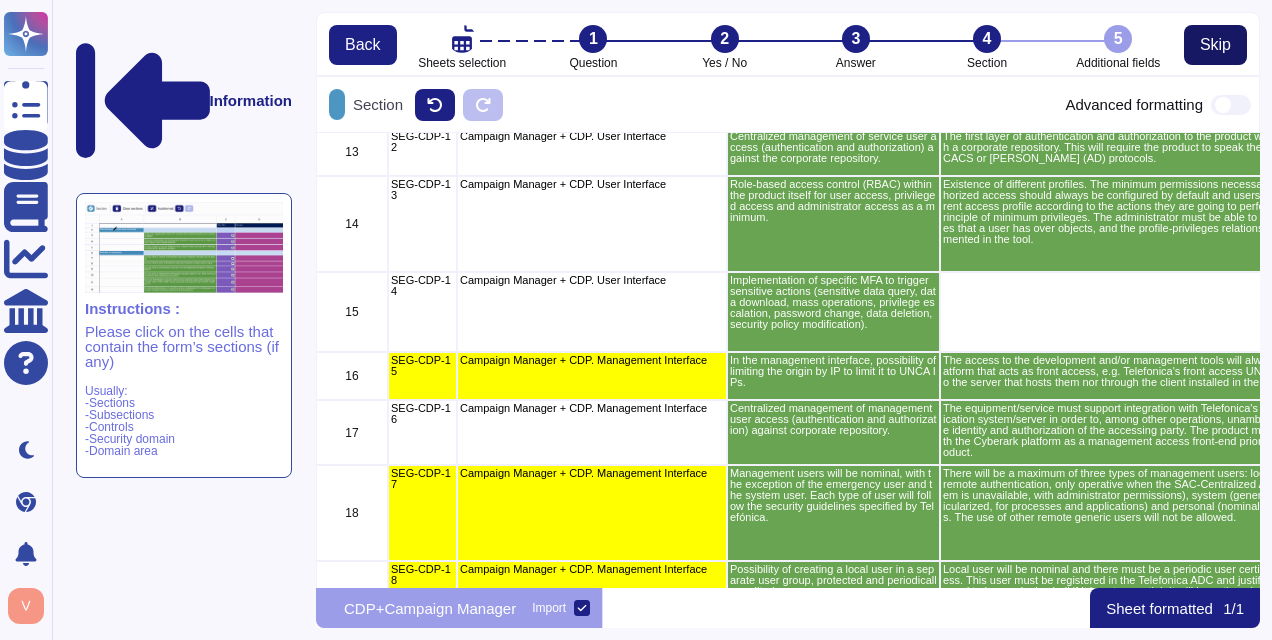 scroll, scrollTop: 16, scrollLeft: 16, axis: both 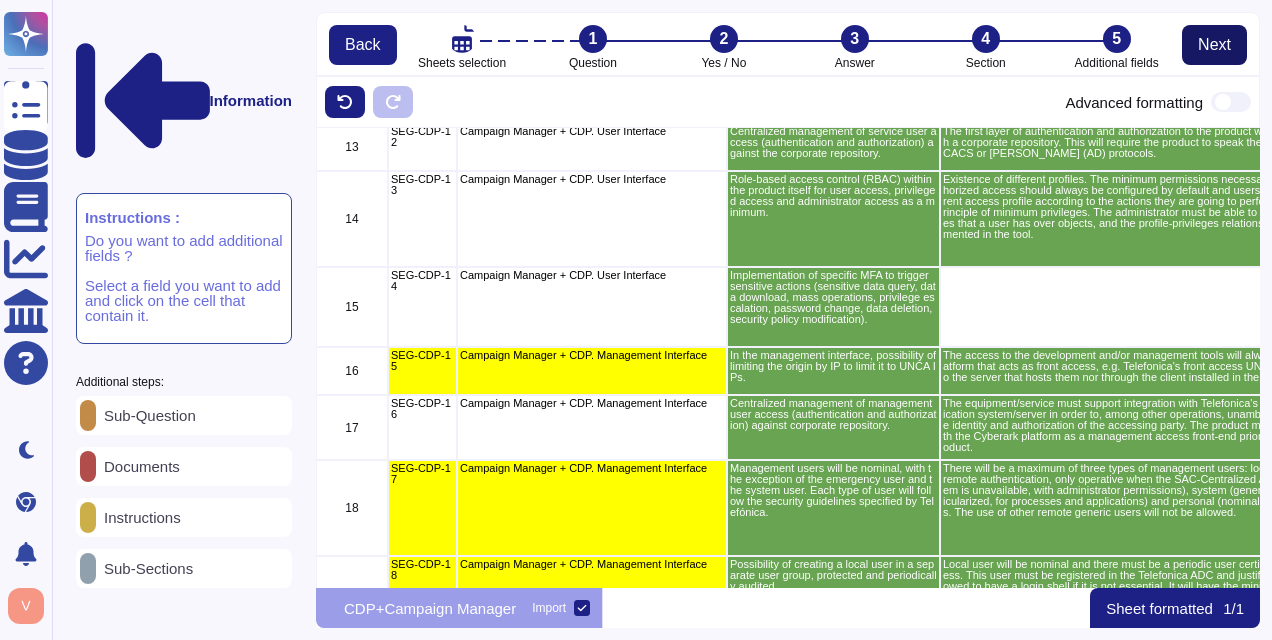 click on "Next" at bounding box center (1214, 45) 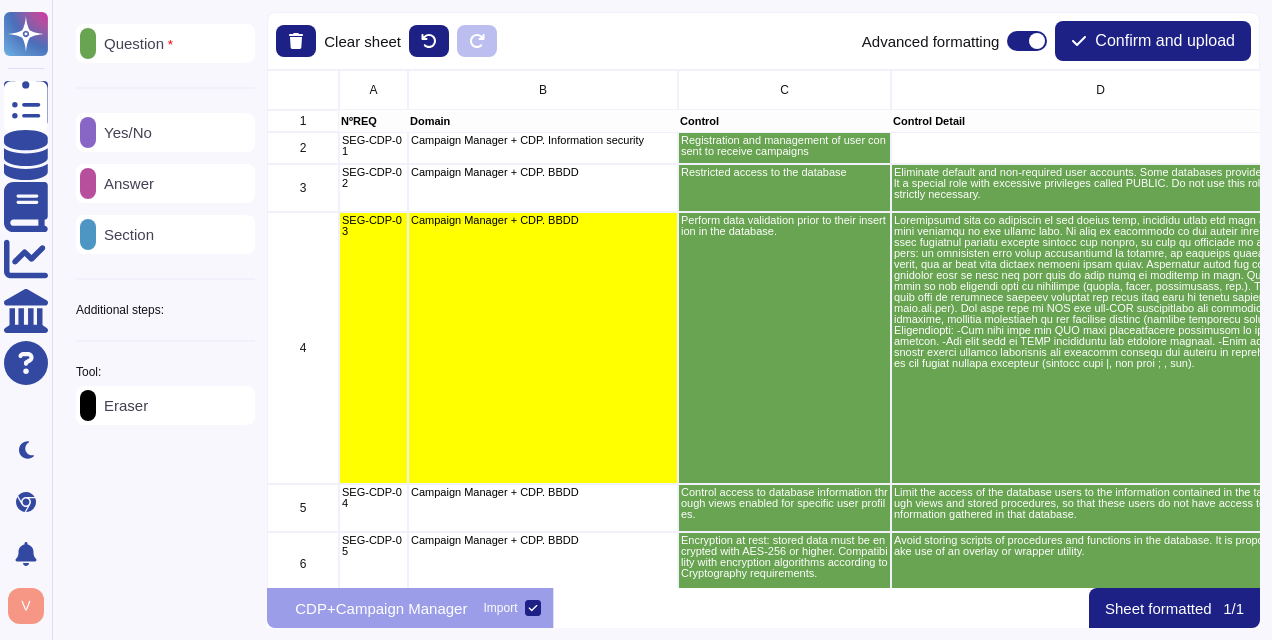 scroll, scrollTop: 16, scrollLeft: 16, axis: both 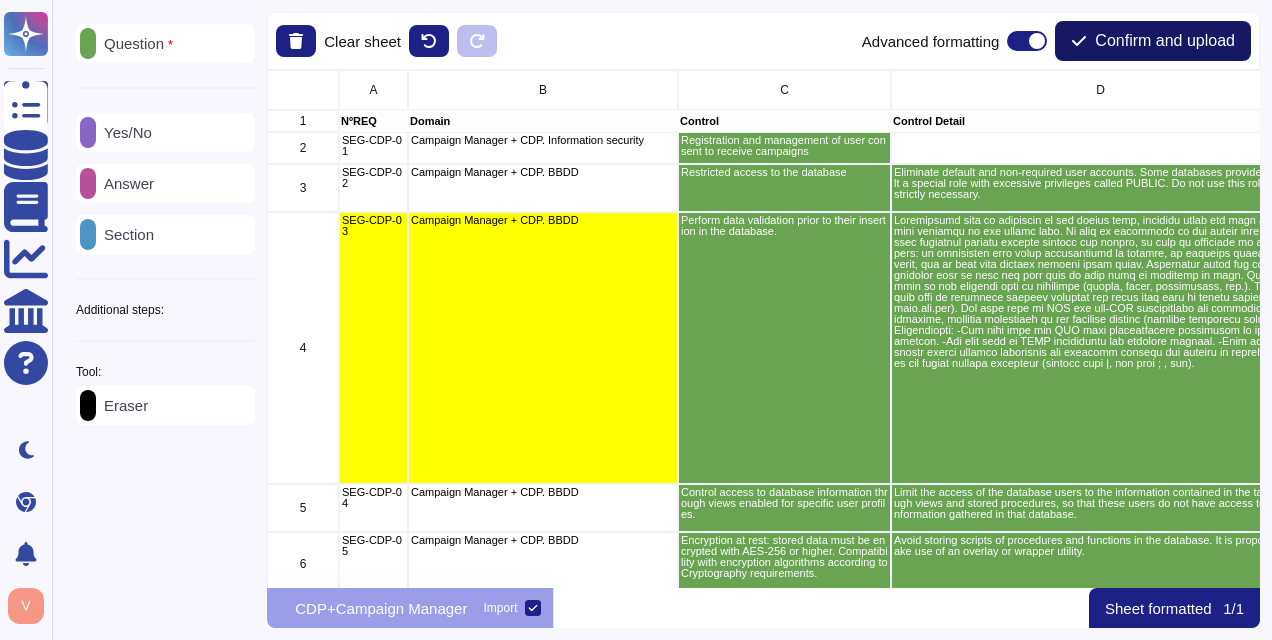 click on "Confirm and upload" at bounding box center [1165, 41] 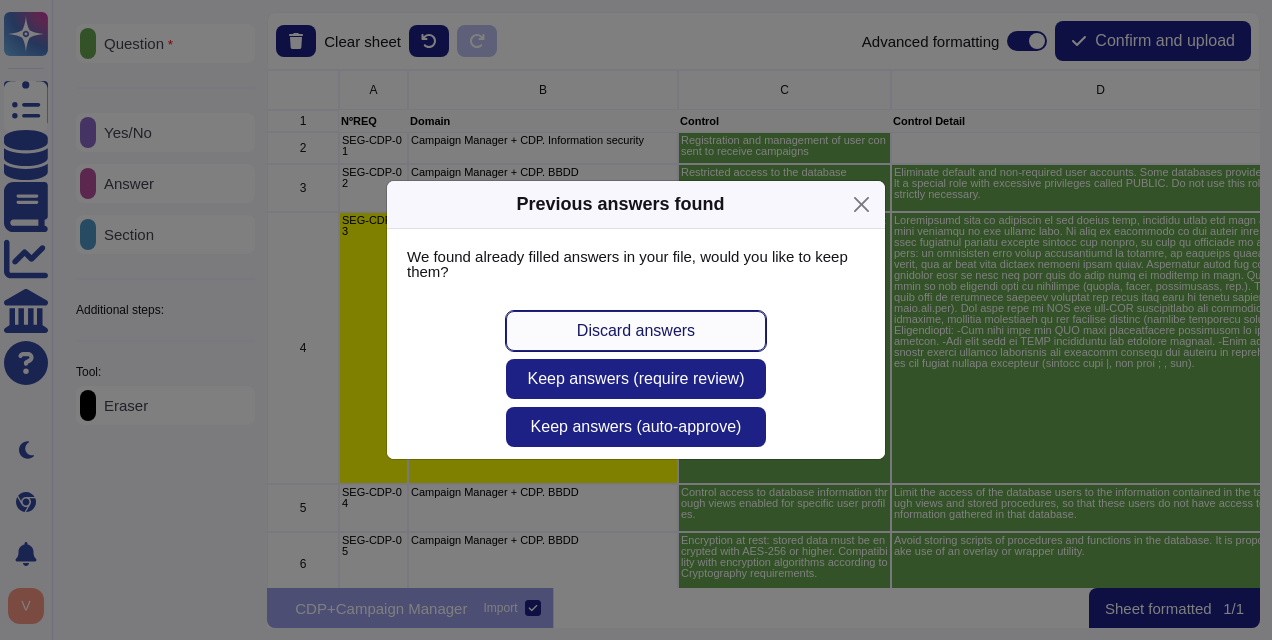 click on "Discard answers" at bounding box center (636, 331) 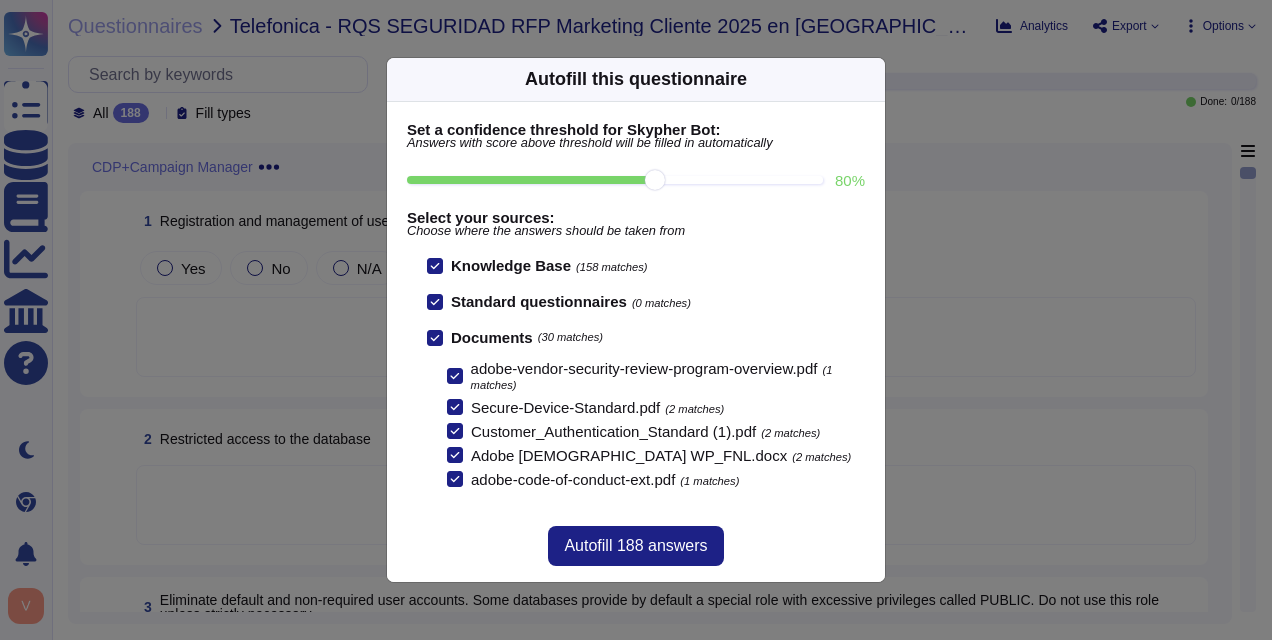 drag, startPoint x: 655, startPoint y: 183, endPoint x: 694, endPoint y: 176, distance: 39.623226 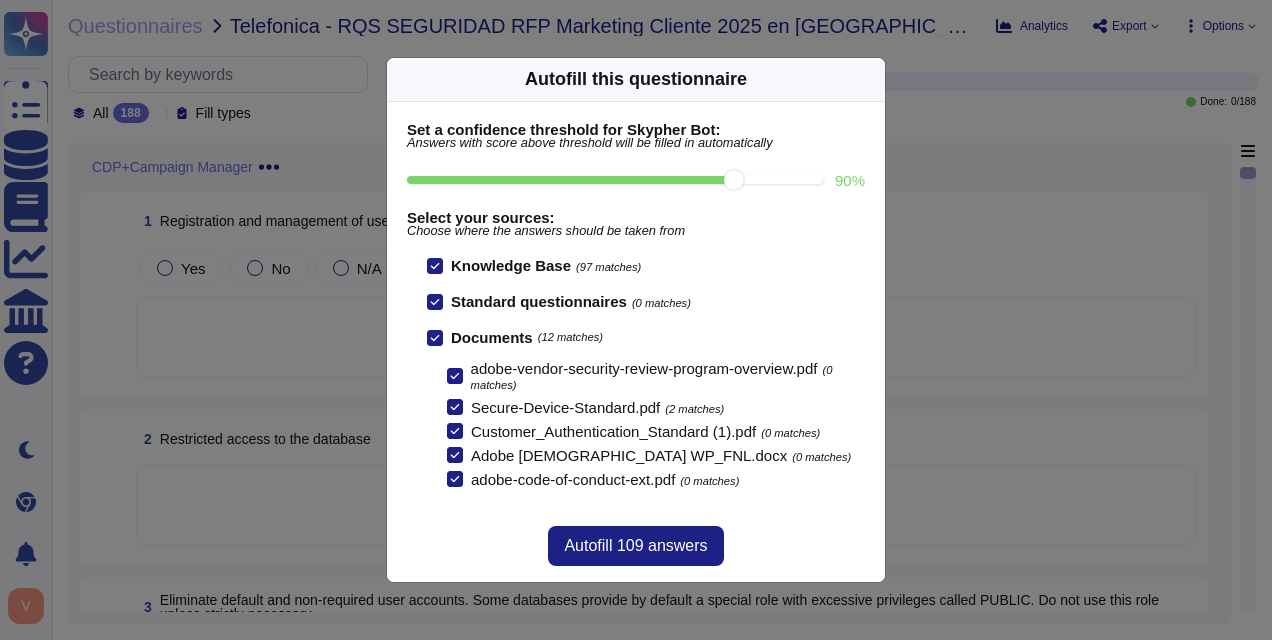 click on "90 %" at bounding box center (615, 180) 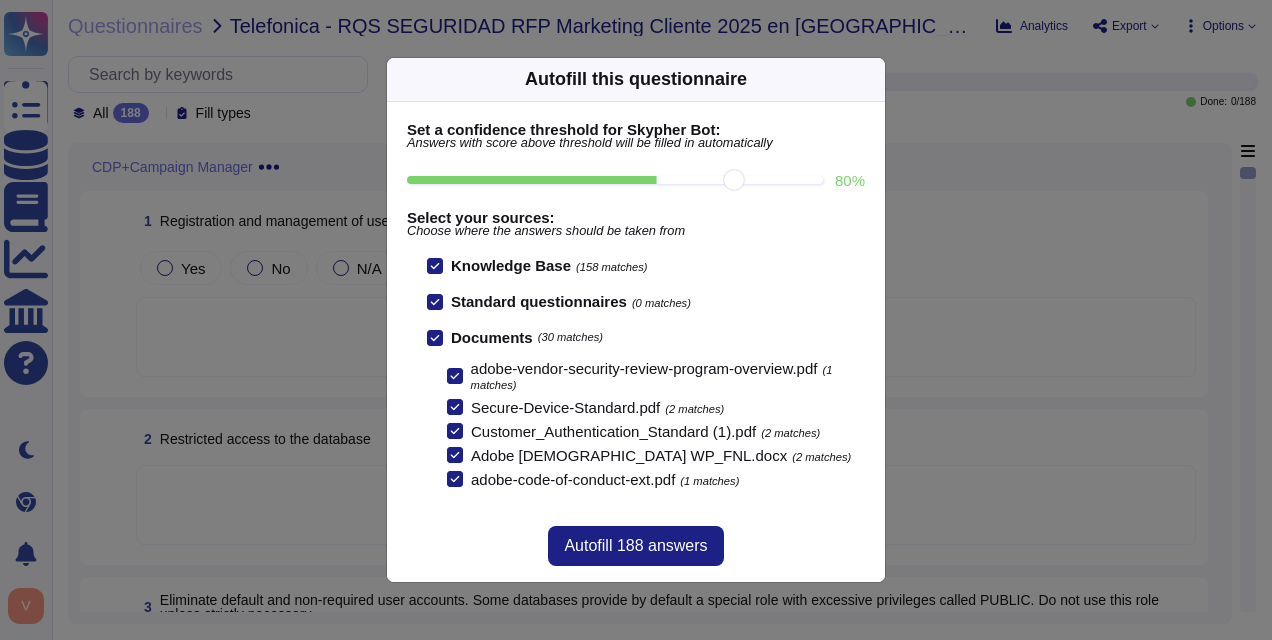 click on "80 %" at bounding box center (615, 180) 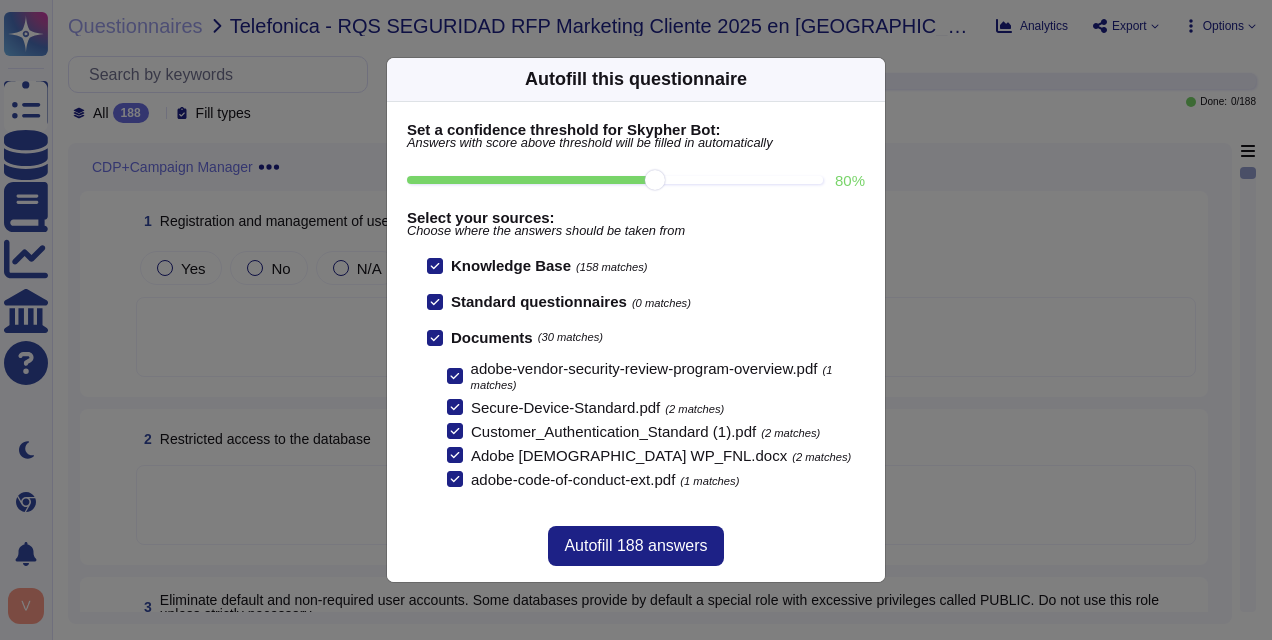click on "80 %" at bounding box center (615, 180) 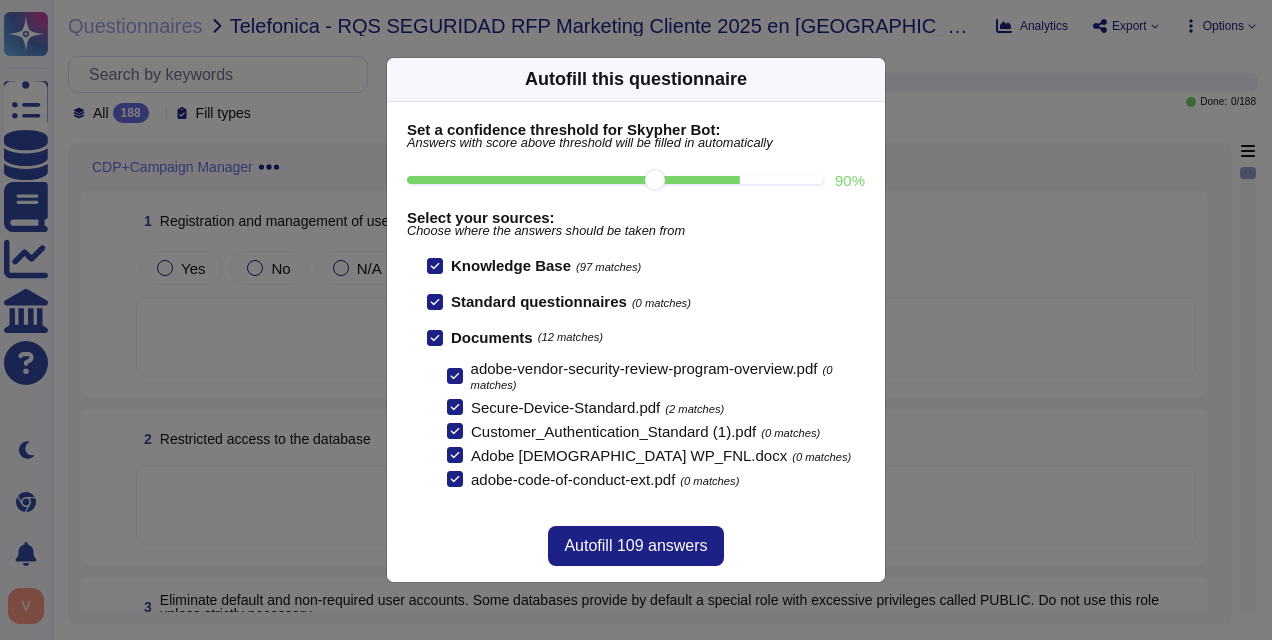 click on "90 %" at bounding box center (615, 180) 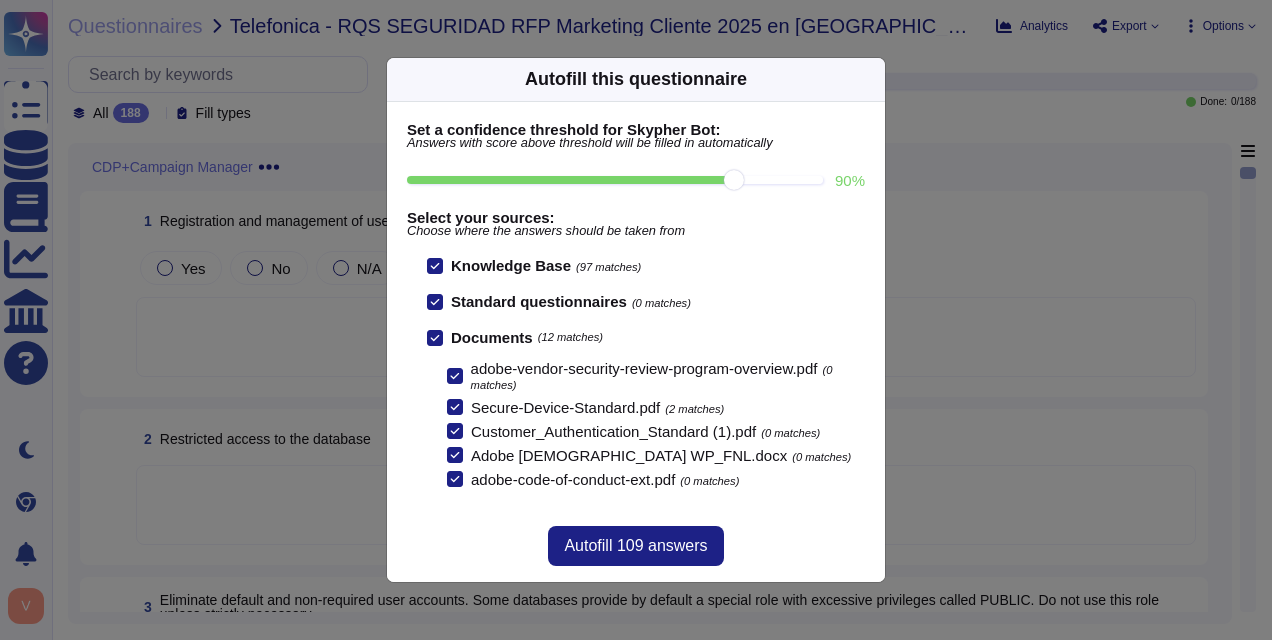 click on "90 %" at bounding box center [615, 180] 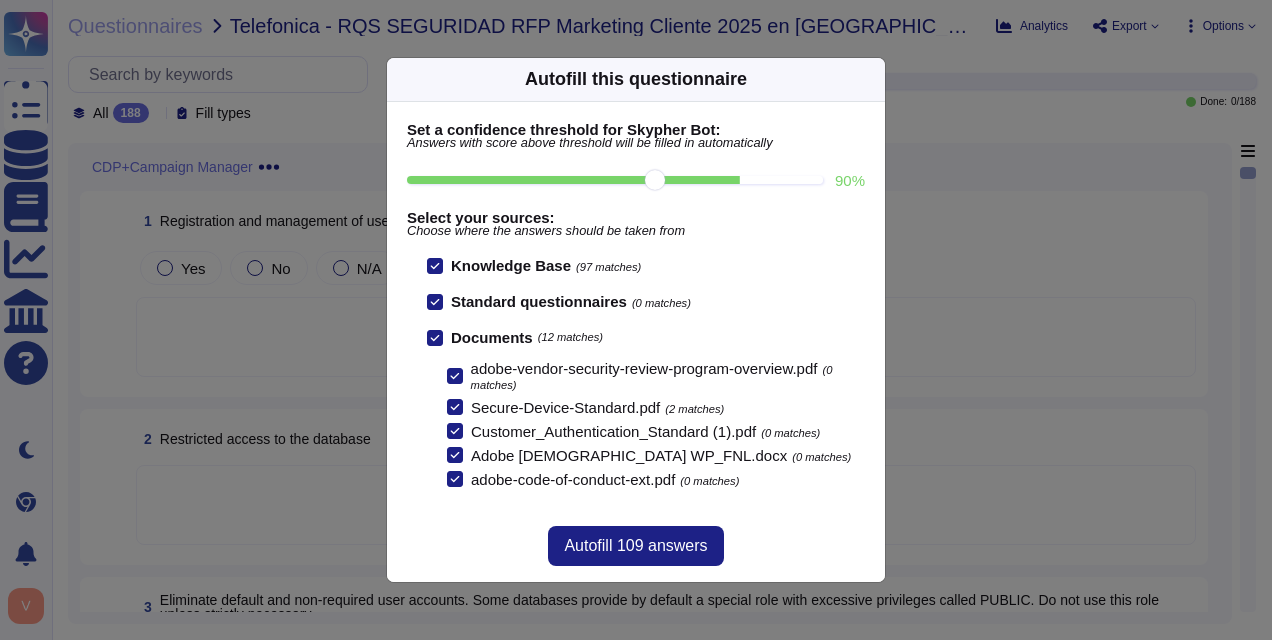 click on "90 %" at bounding box center [615, 180] 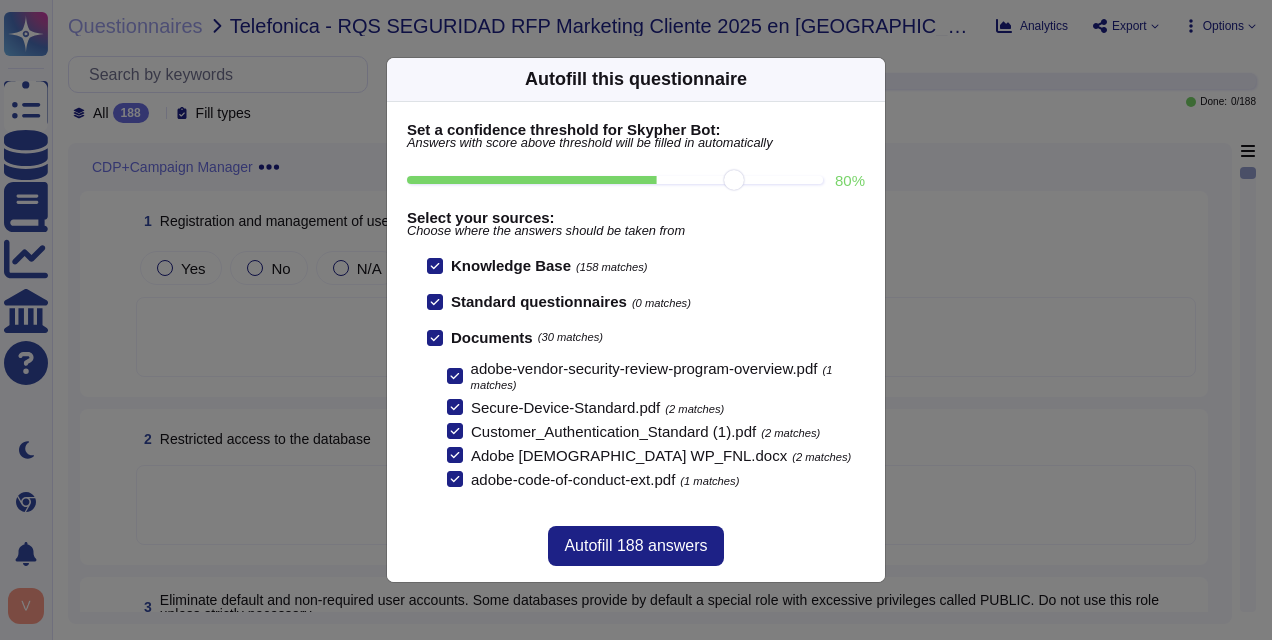 click on "80 %" at bounding box center (615, 180) 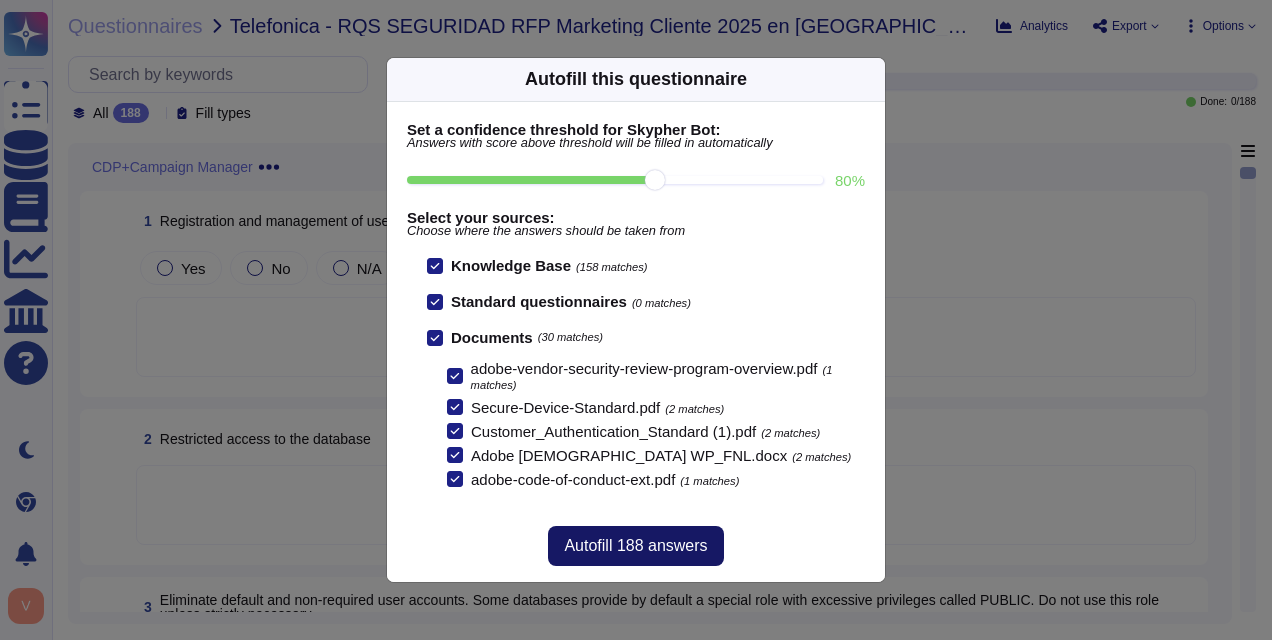 click on "Autofill 188 answers" at bounding box center [635, 546] 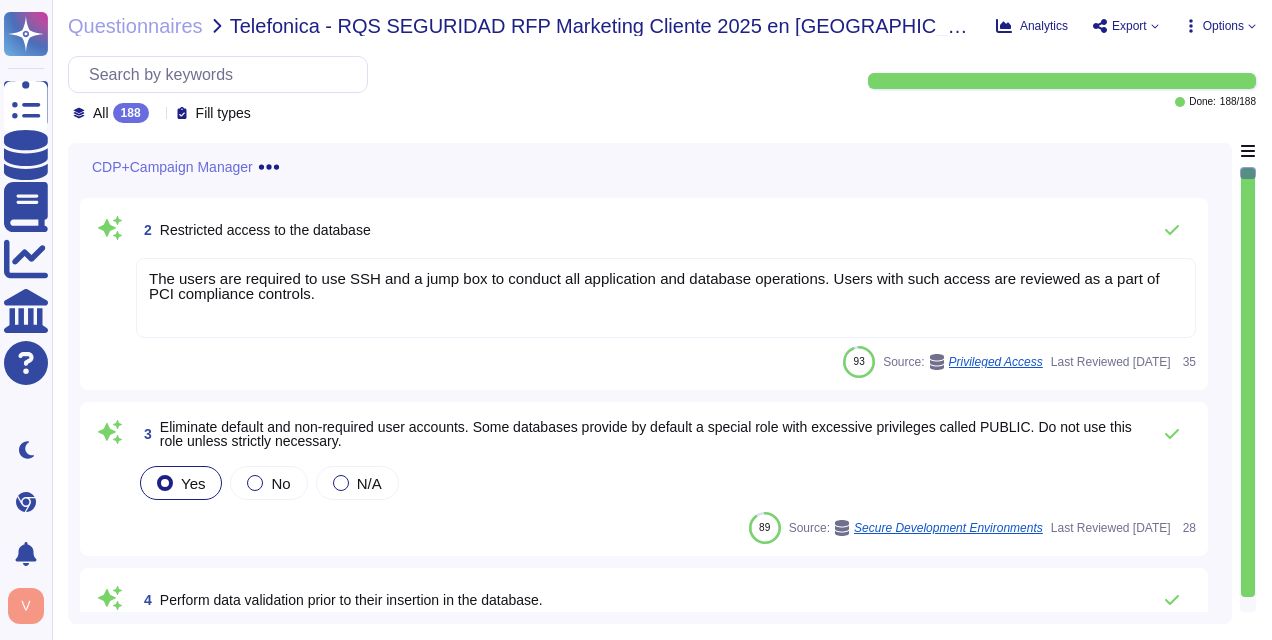 scroll, scrollTop: 0, scrollLeft: 0, axis: both 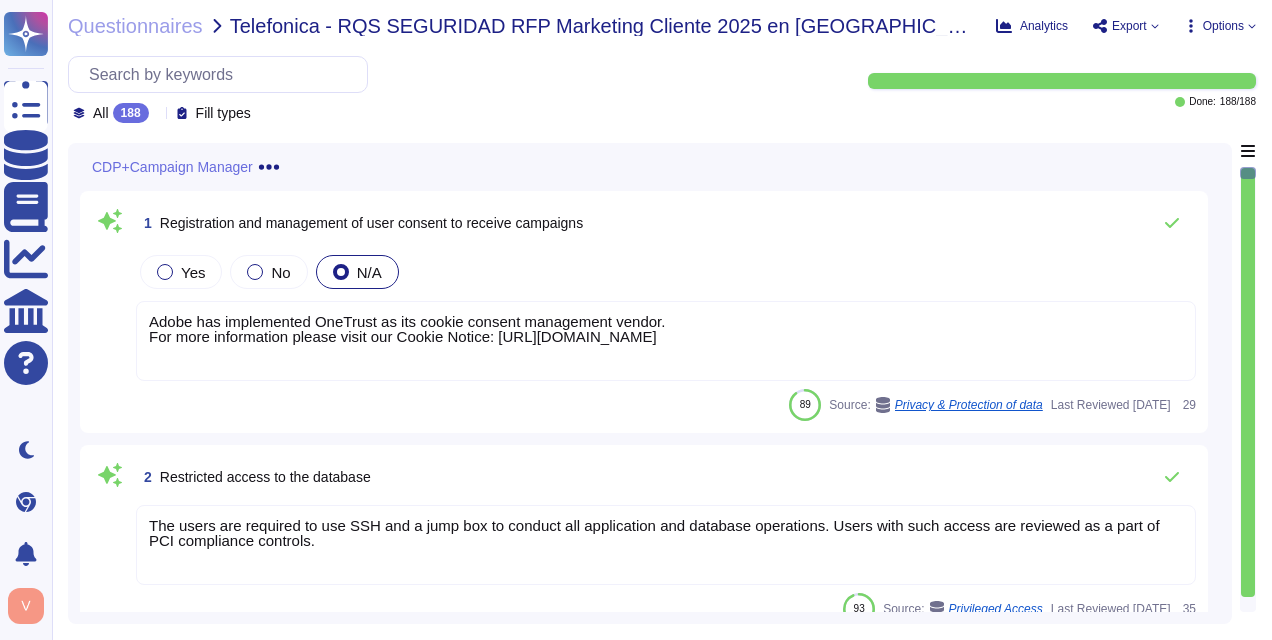 click 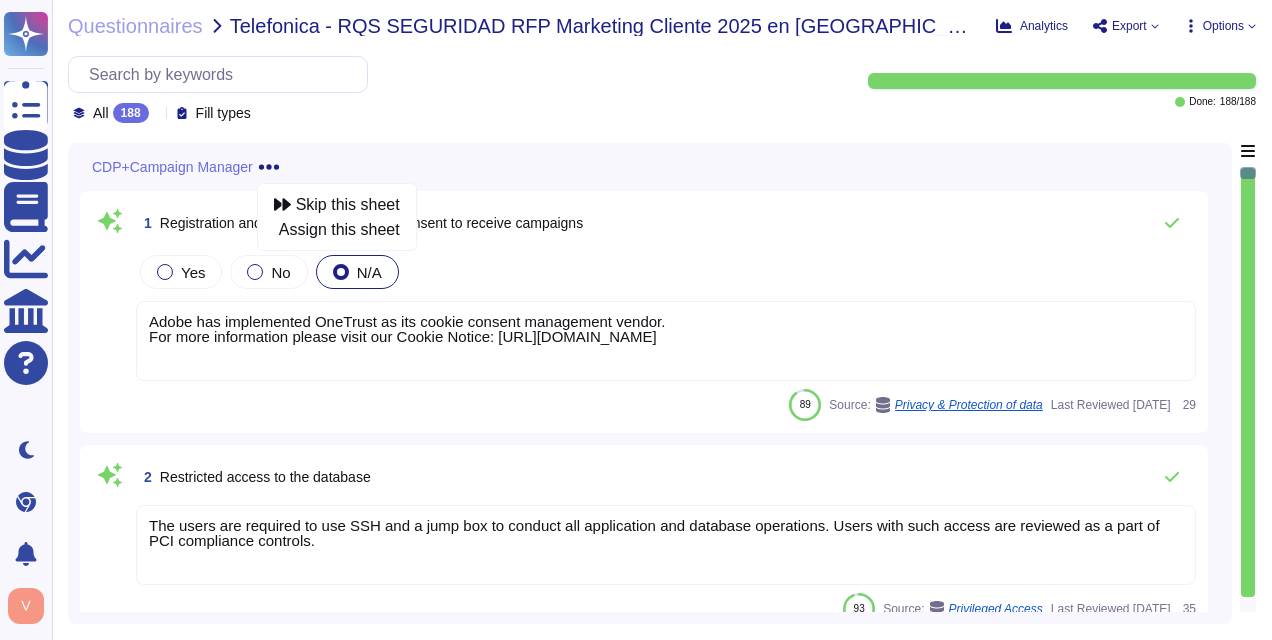 click on "Export" at bounding box center (1125, 26) 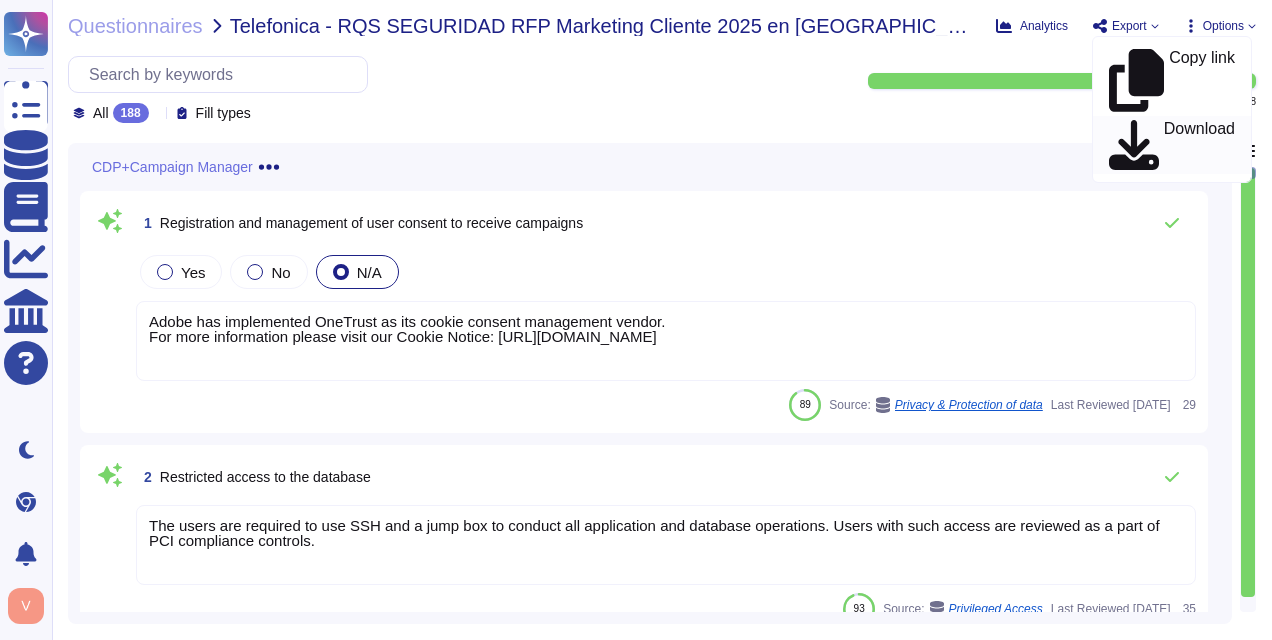 click on "Download" at bounding box center (1199, 145) 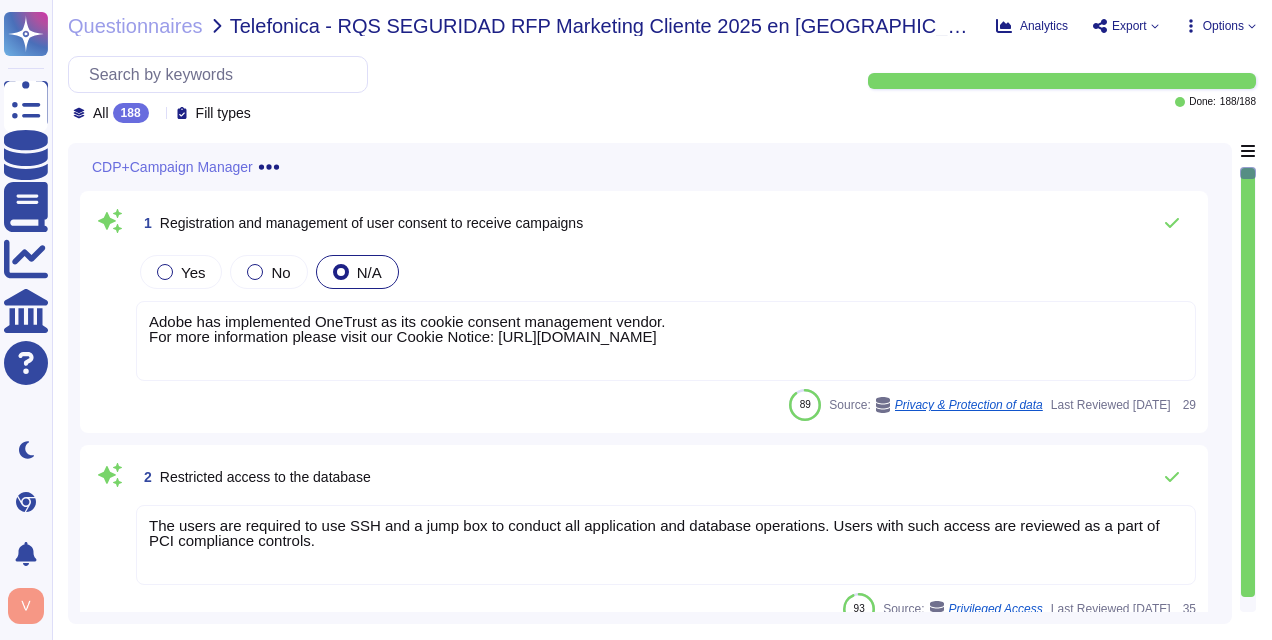 click on "CDP+Campaign Manager Skip this sheet Assign this sheet" at bounding box center [650, 167] 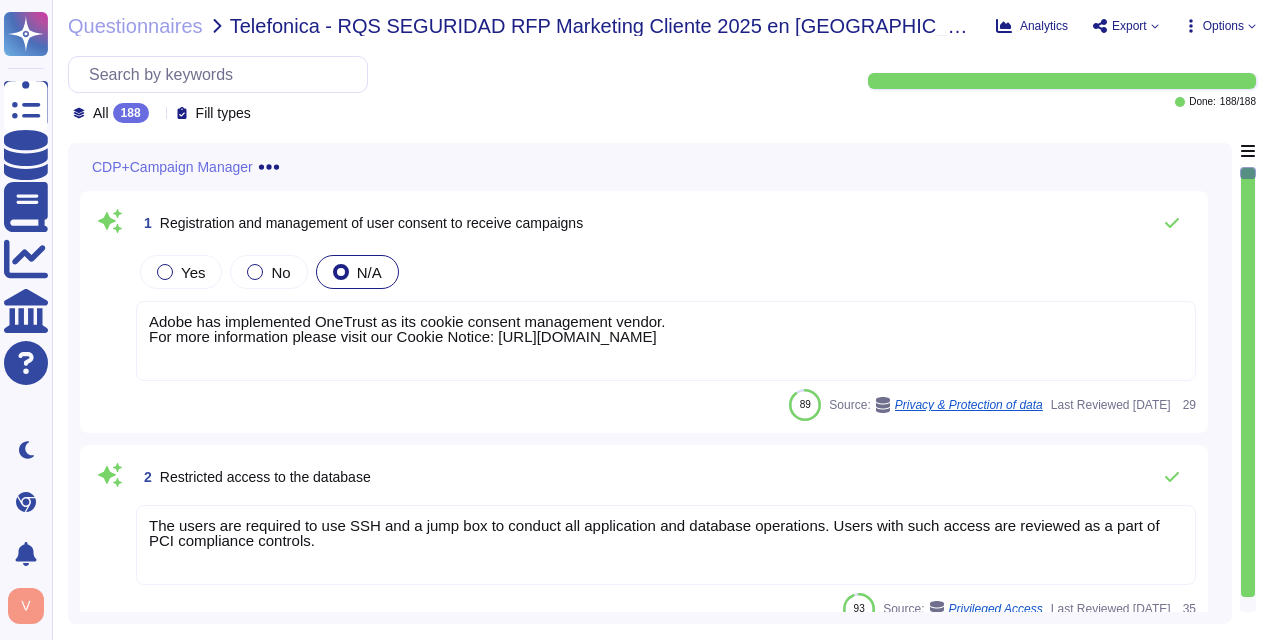 click on "Source: Privacy & Protection of data" at bounding box center [935, 405] 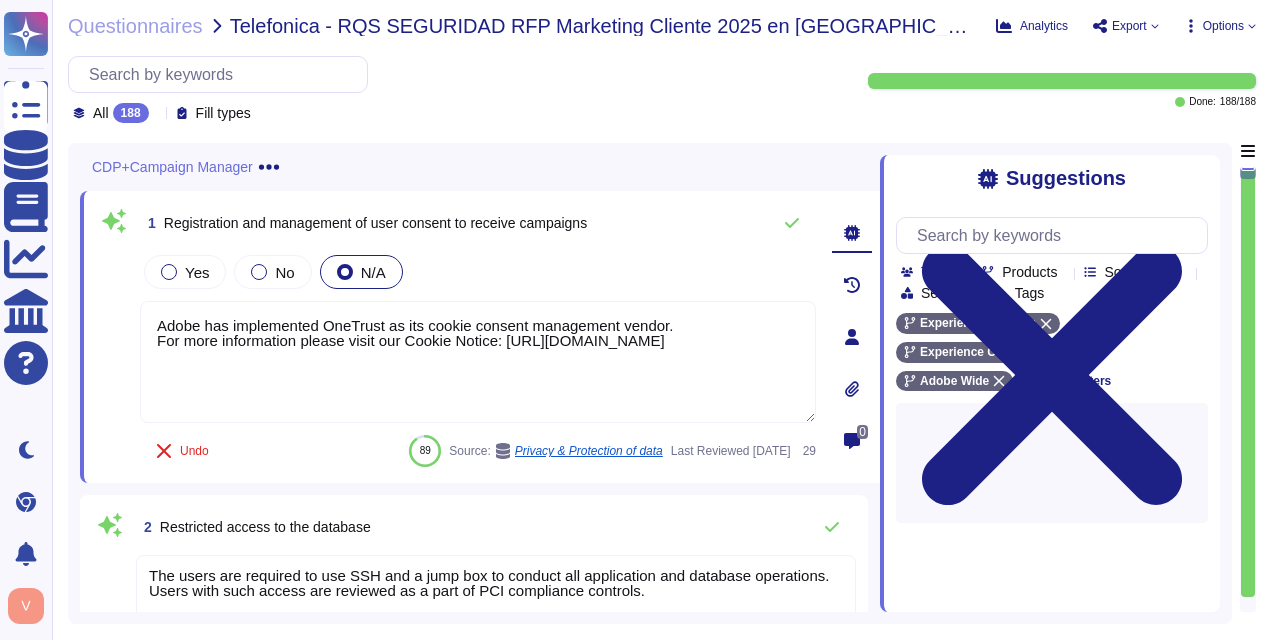 type on "Adobe has implemented OneTrust as its cookie consent management vendor.
For more information please visit our Cookie Notice: [URL][DOMAIN_NAME]" 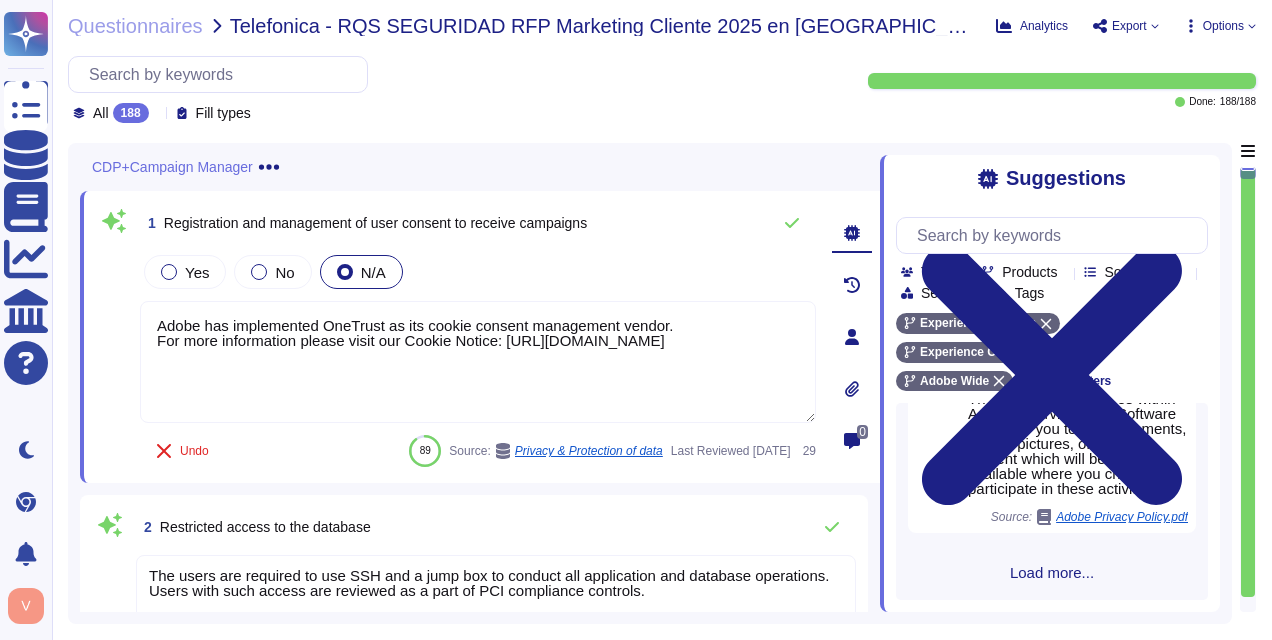 scroll, scrollTop: 1933, scrollLeft: 0, axis: vertical 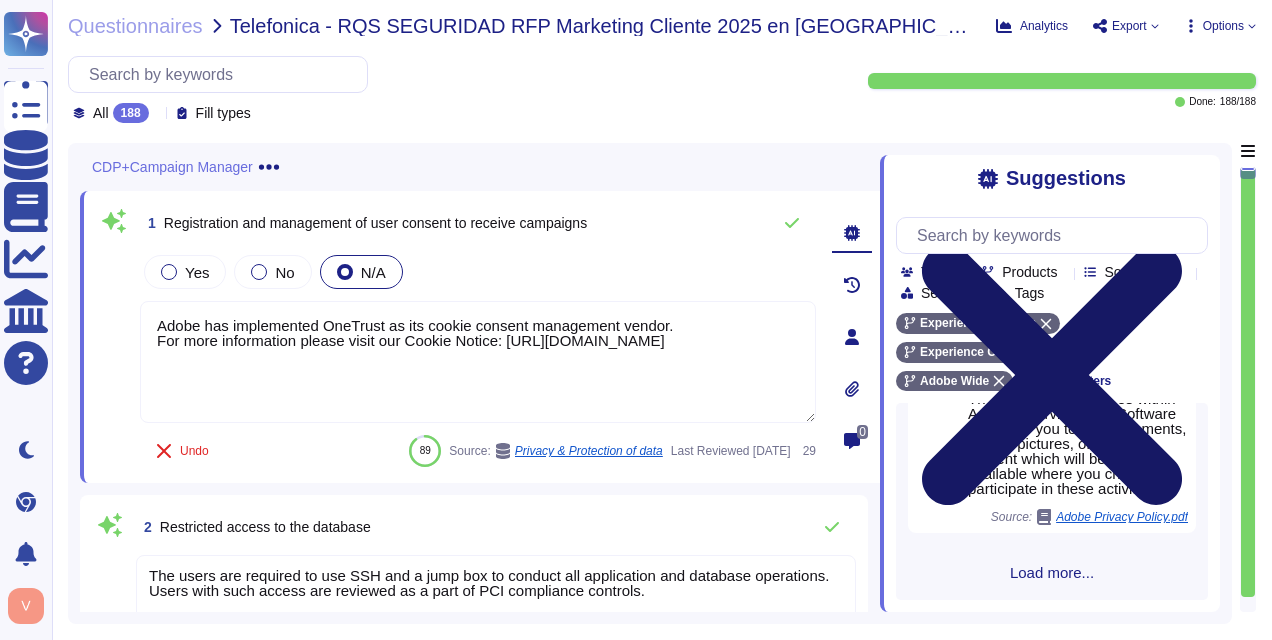 click 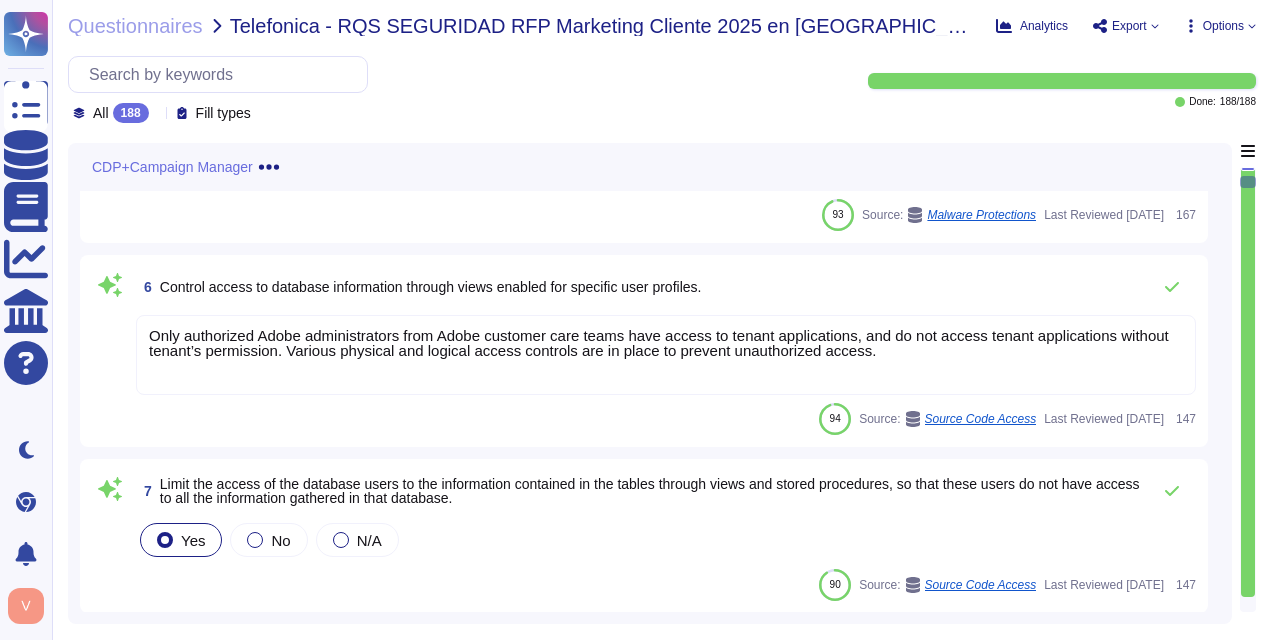 scroll, scrollTop: 989, scrollLeft: 0, axis: vertical 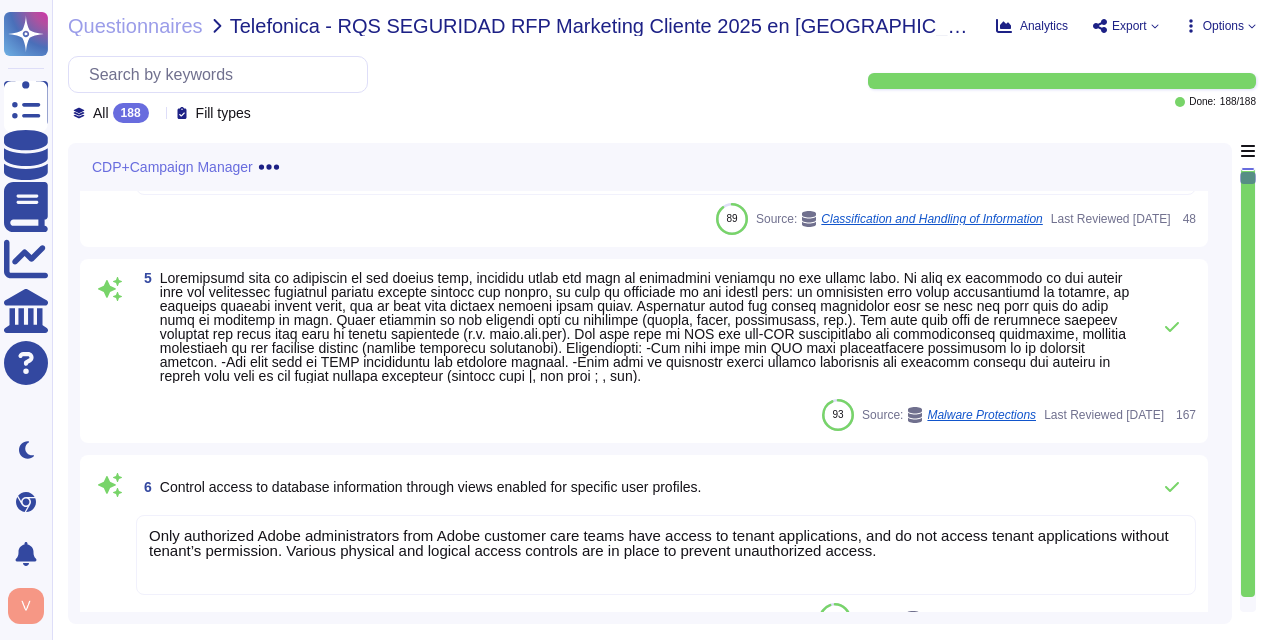 type on "Adobe has implemented OneTrust as its cookie consent management vendor.
For more information please visit our Cookie Notice: [URL][DOMAIN_NAME]" 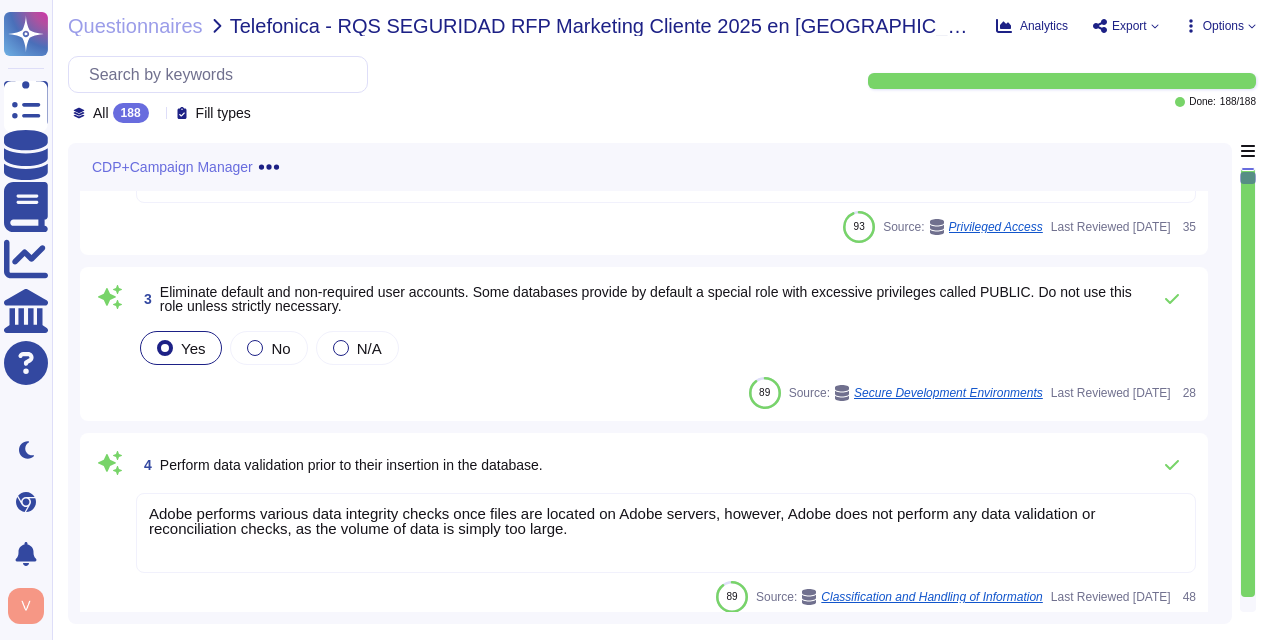 scroll, scrollTop: 18, scrollLeft: 0, axis: vertical 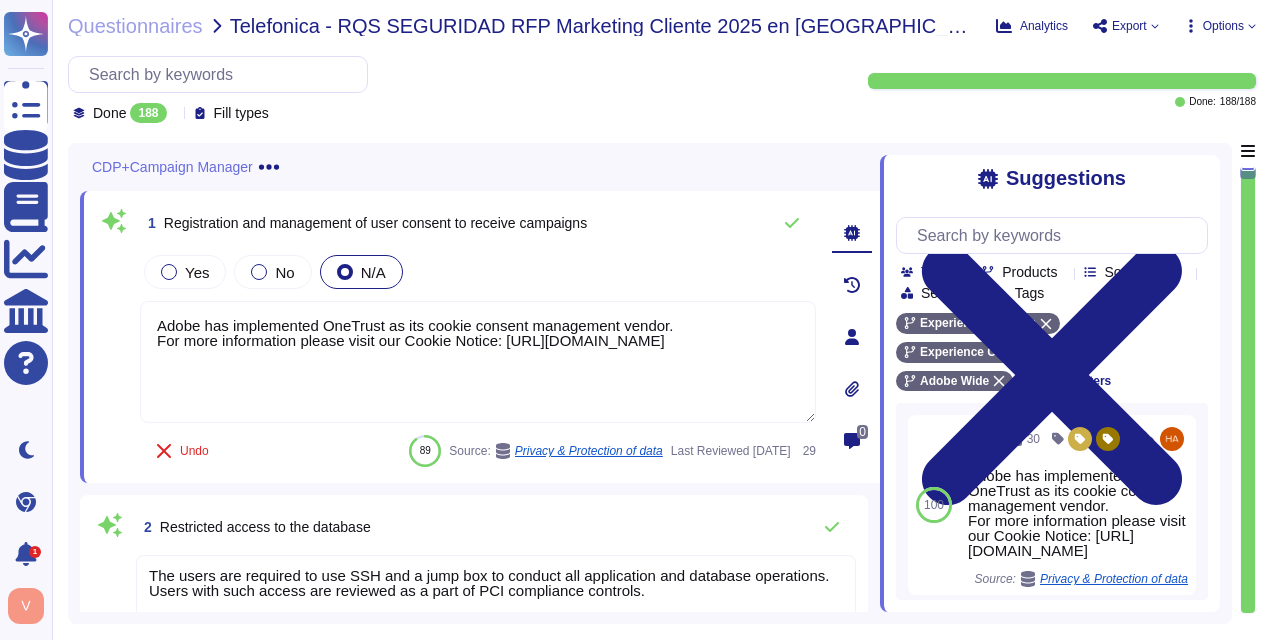type on "Adobe has implemented OneTrust as its cookie consent management vendor.
For more information please visit our Cookie Notice: [URL][DOMAIN_NAME]" 